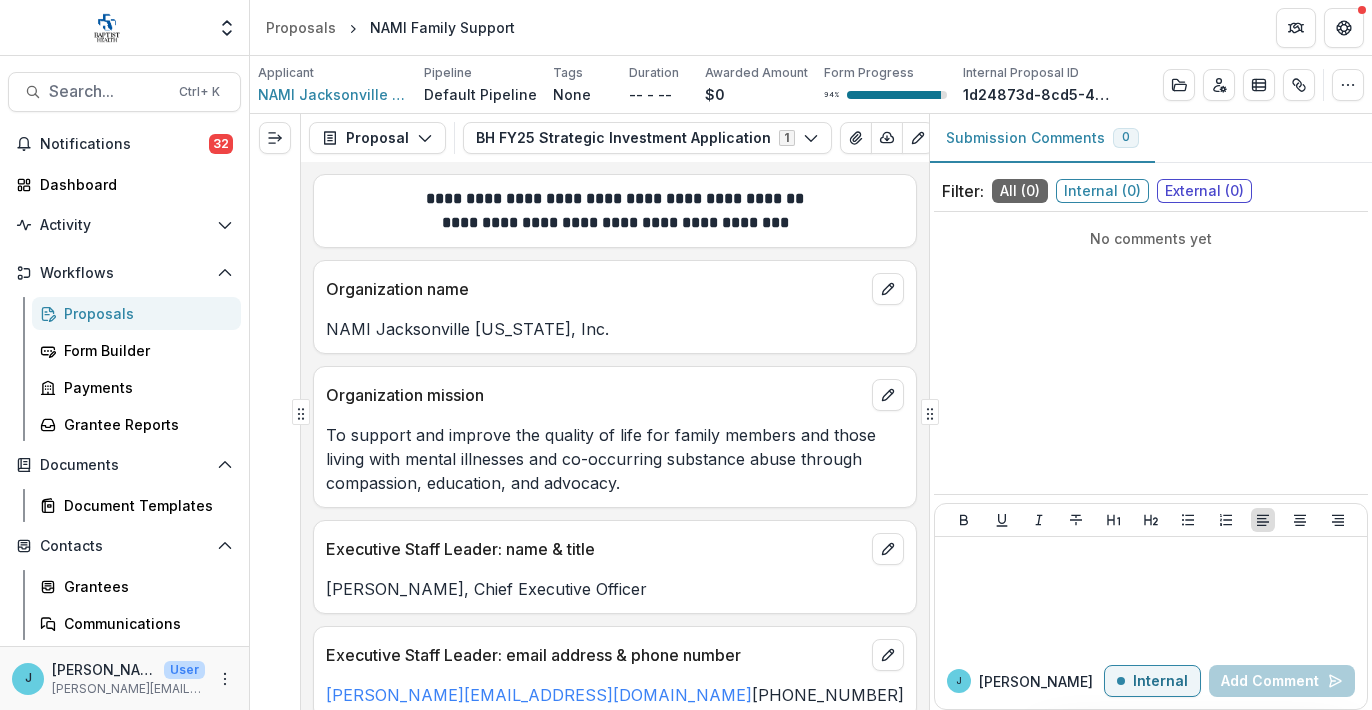 scroll, scrollTop: 0, scrollLeft: 0, axis: both 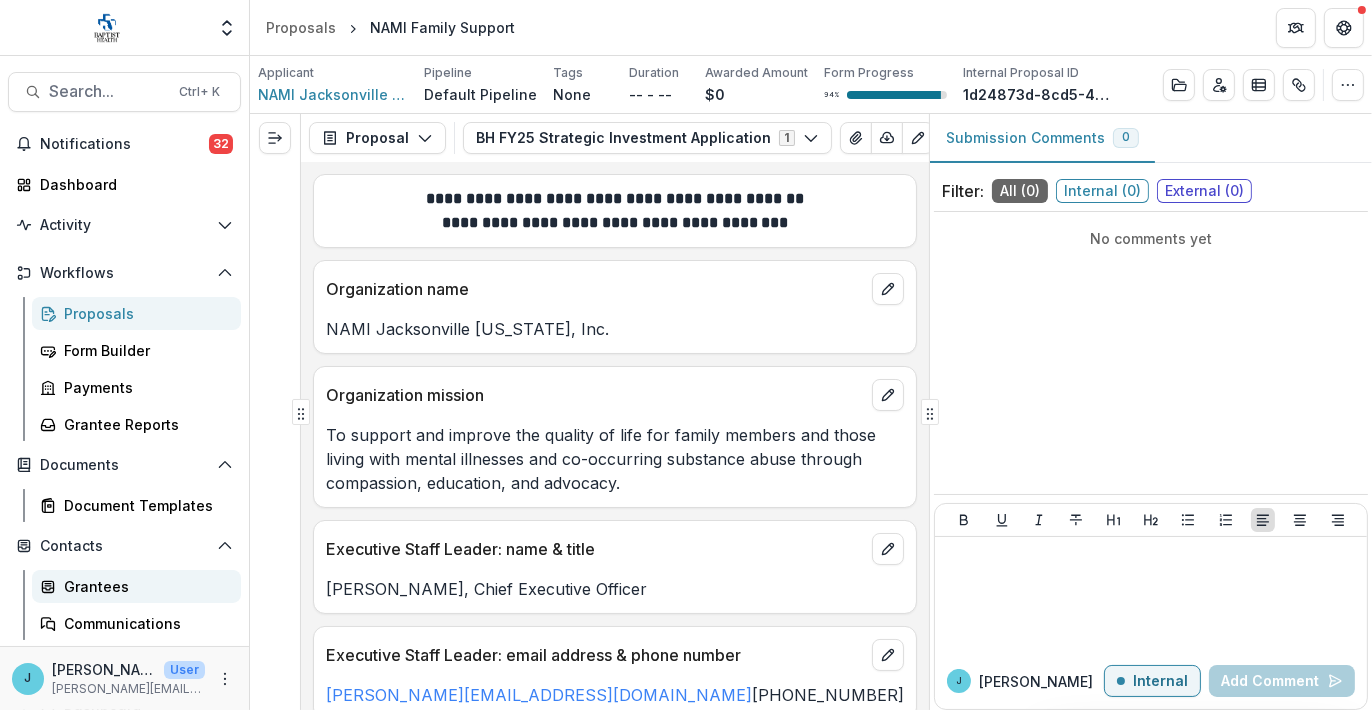 click on "Grantees" at bounding box center (144, 586) 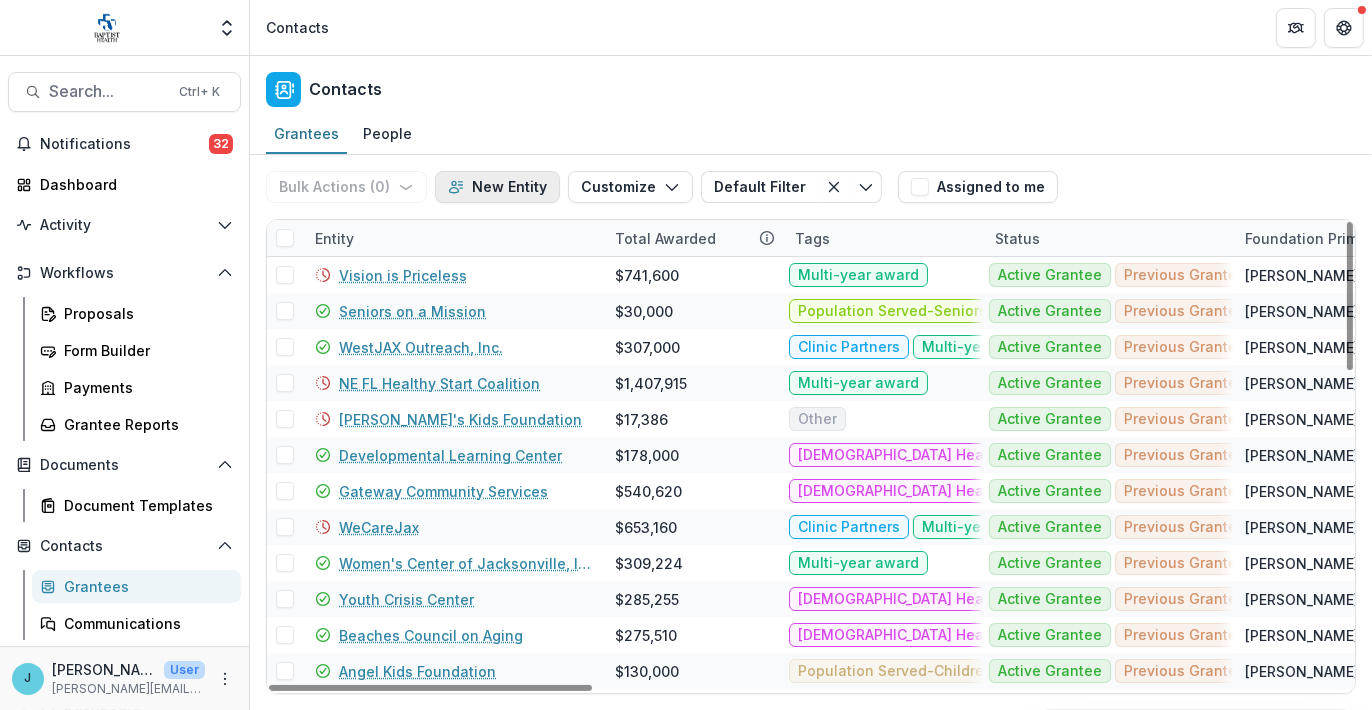 click on "New Entity" at bounding box center (497, 187) 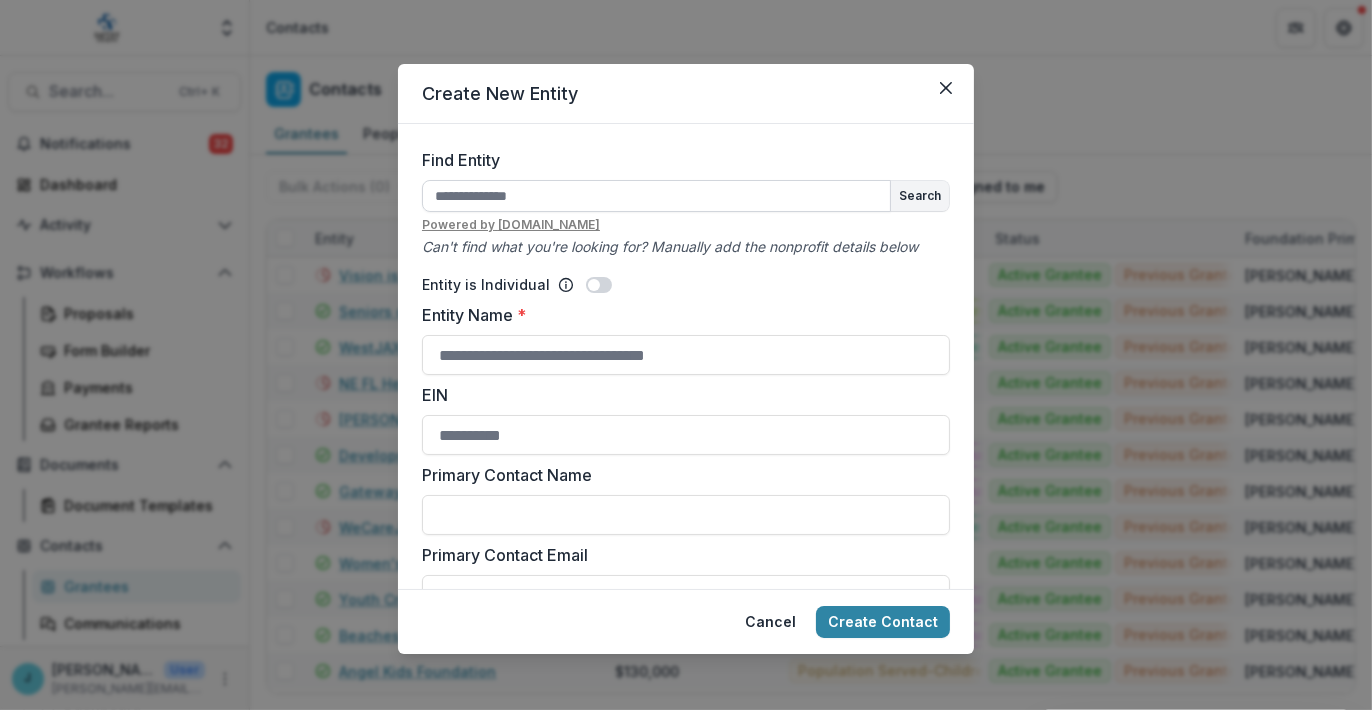 click on "Find Entity" at bounding box center (656, 196) 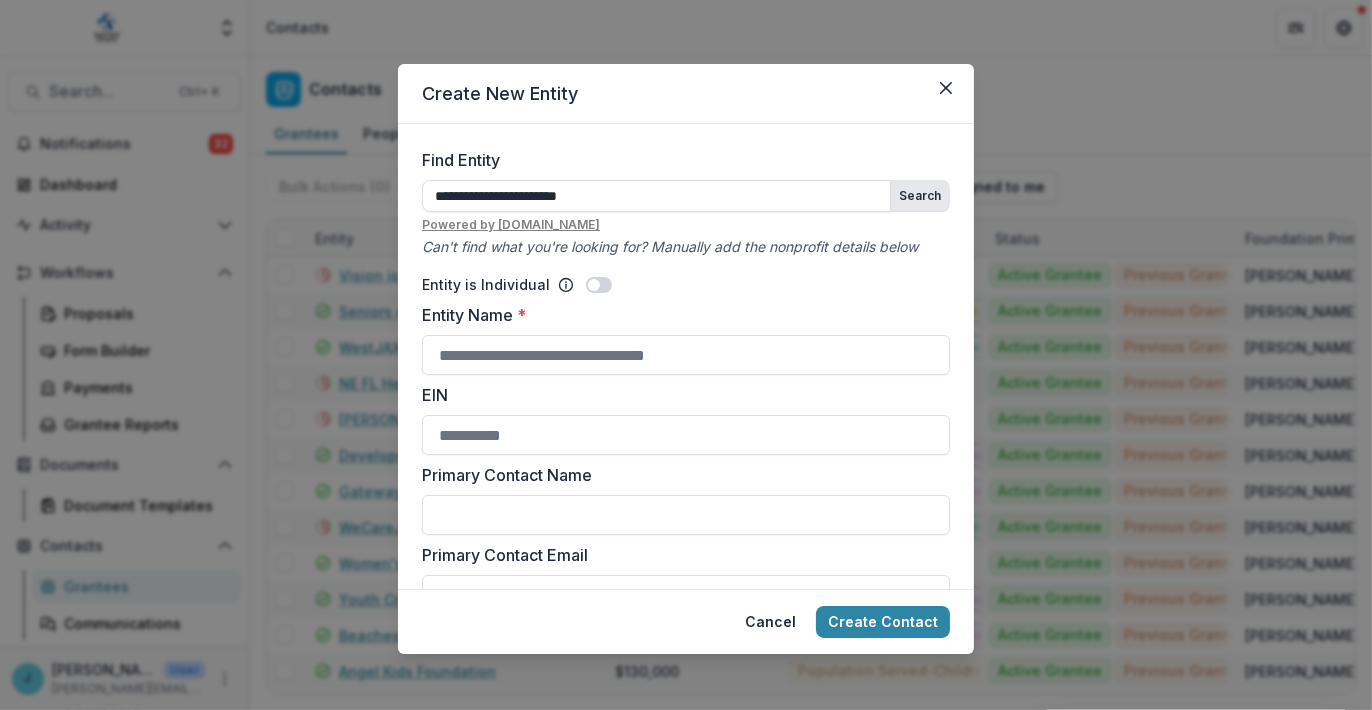 type on "**********" 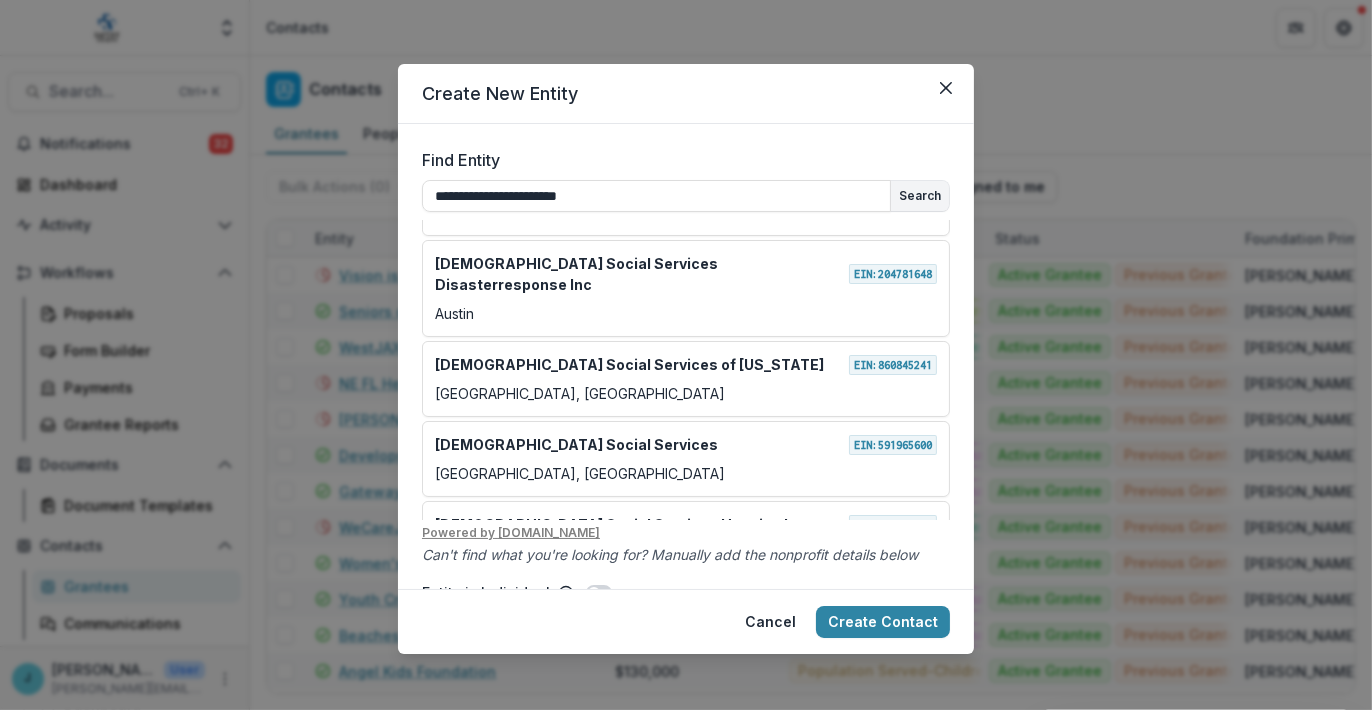 scroll, scrollTop: 400, scrollLeft: 0, axis: vertical 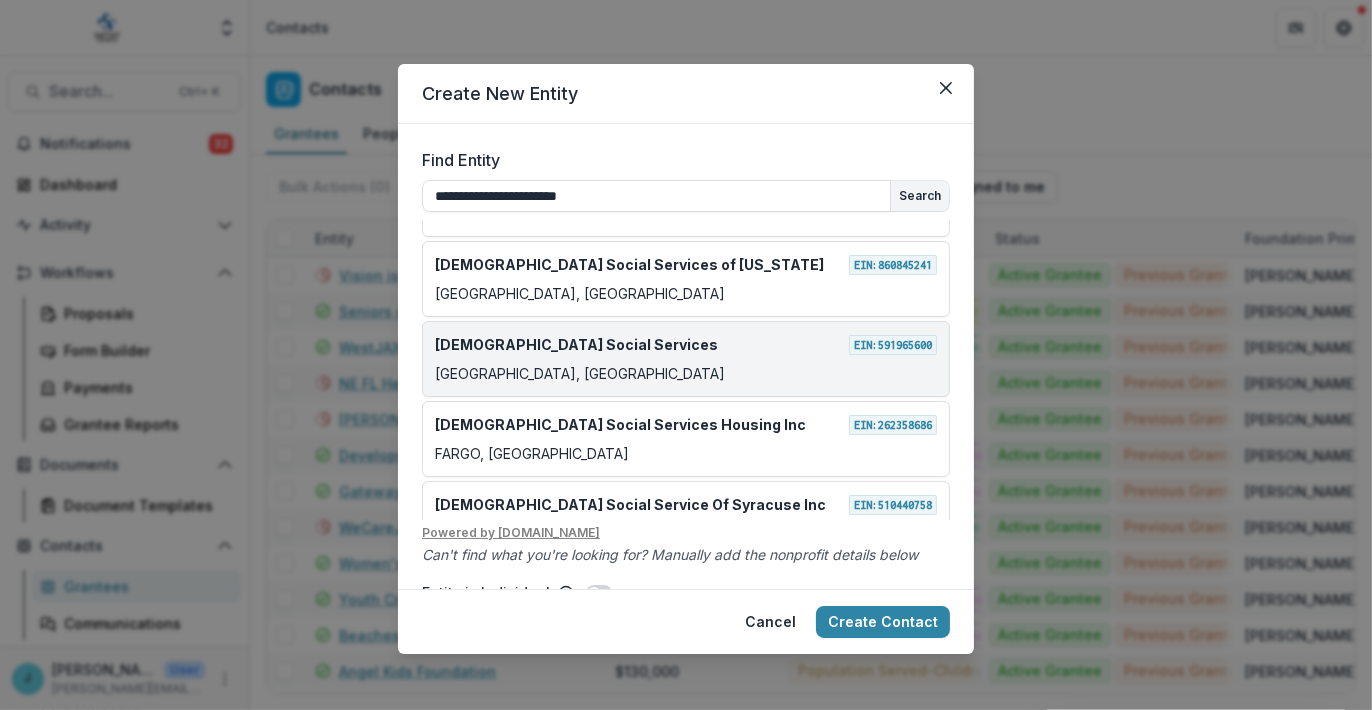 click on "[DEMOGRAPHIC_DATA] Social Services" at bounding box center [576, 344] 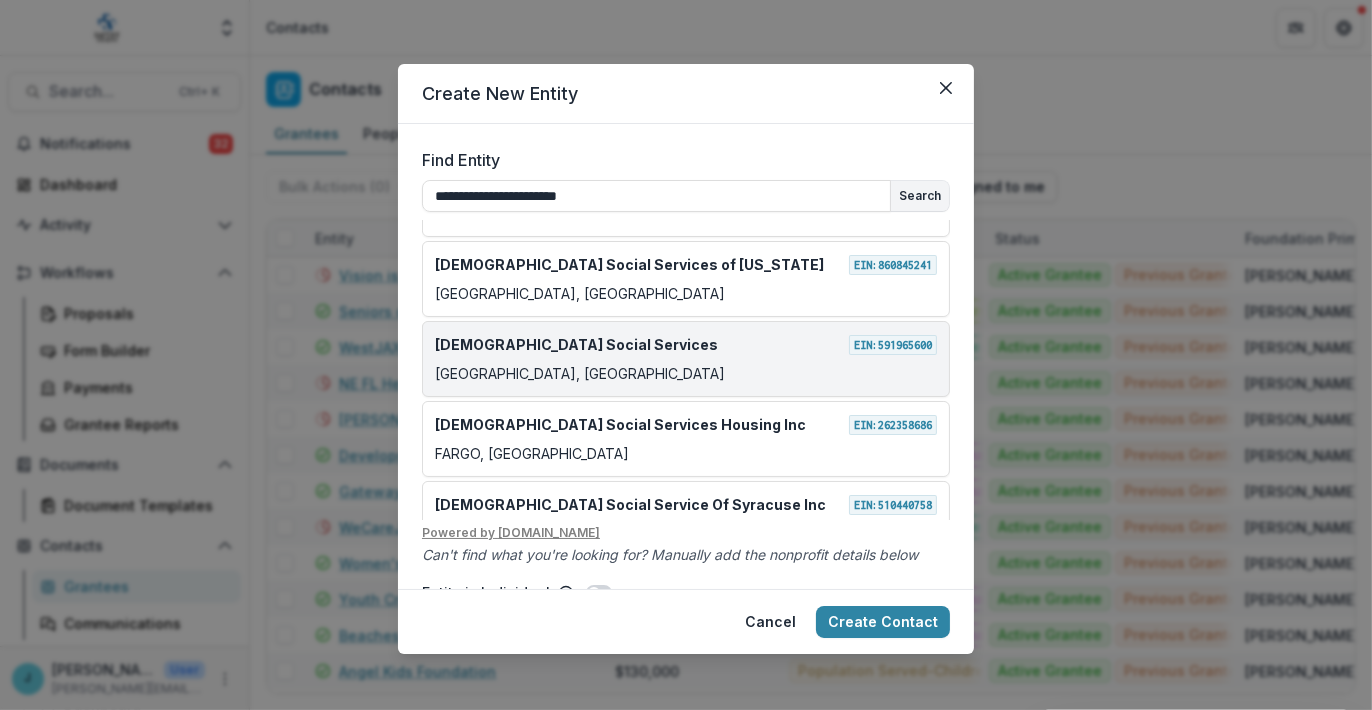 type on "**********" 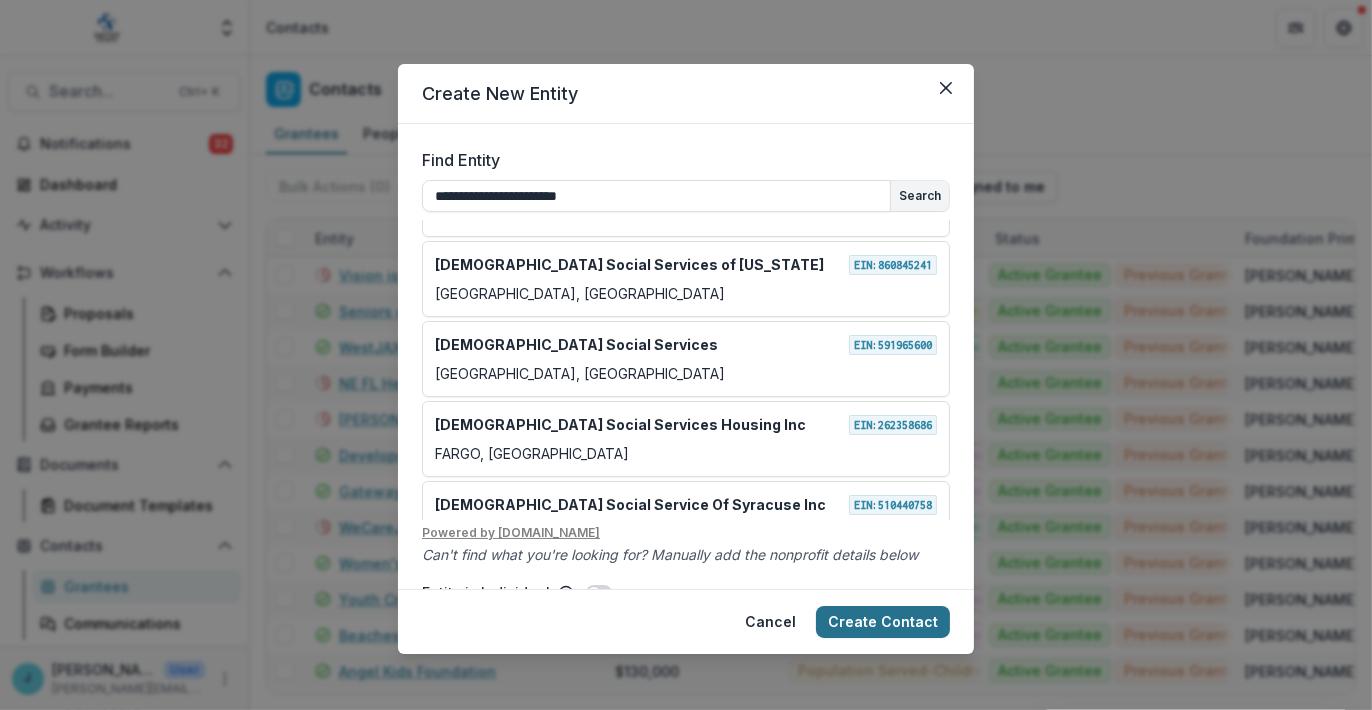 click on "Create Contact" at bounding box center (883, 622) 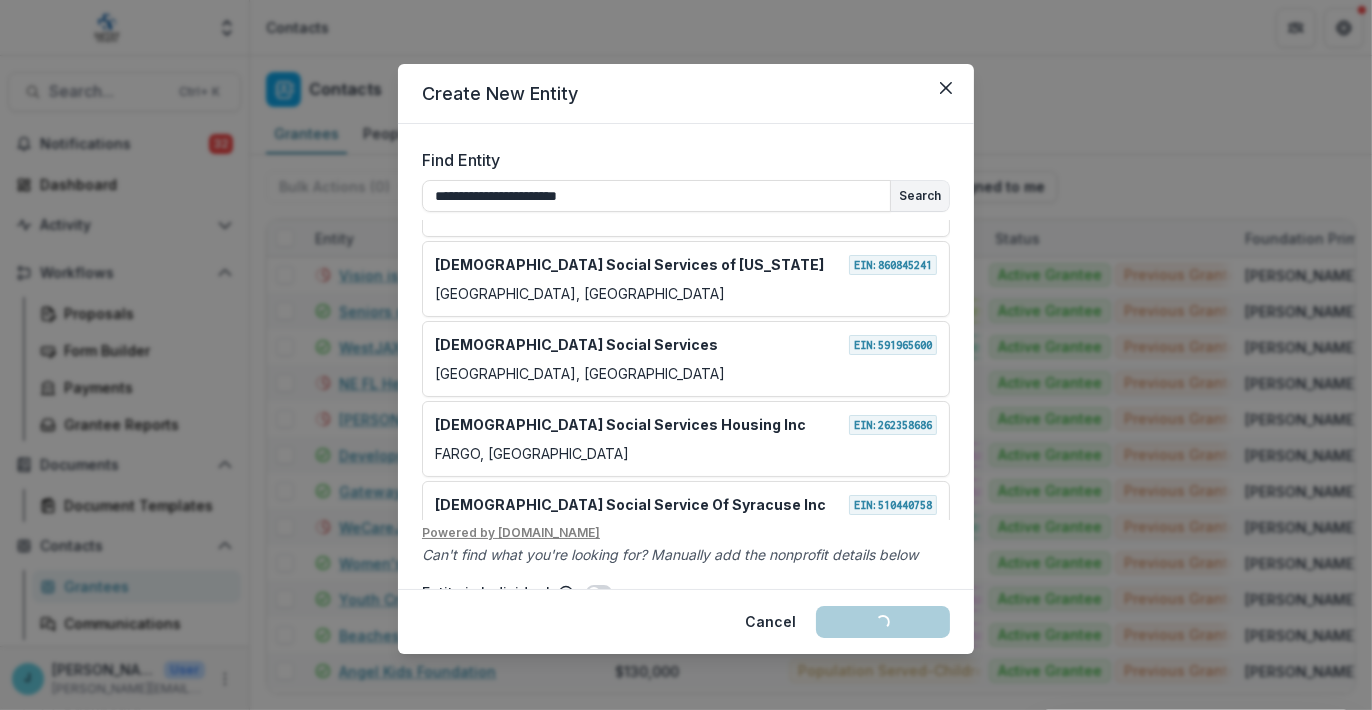 type 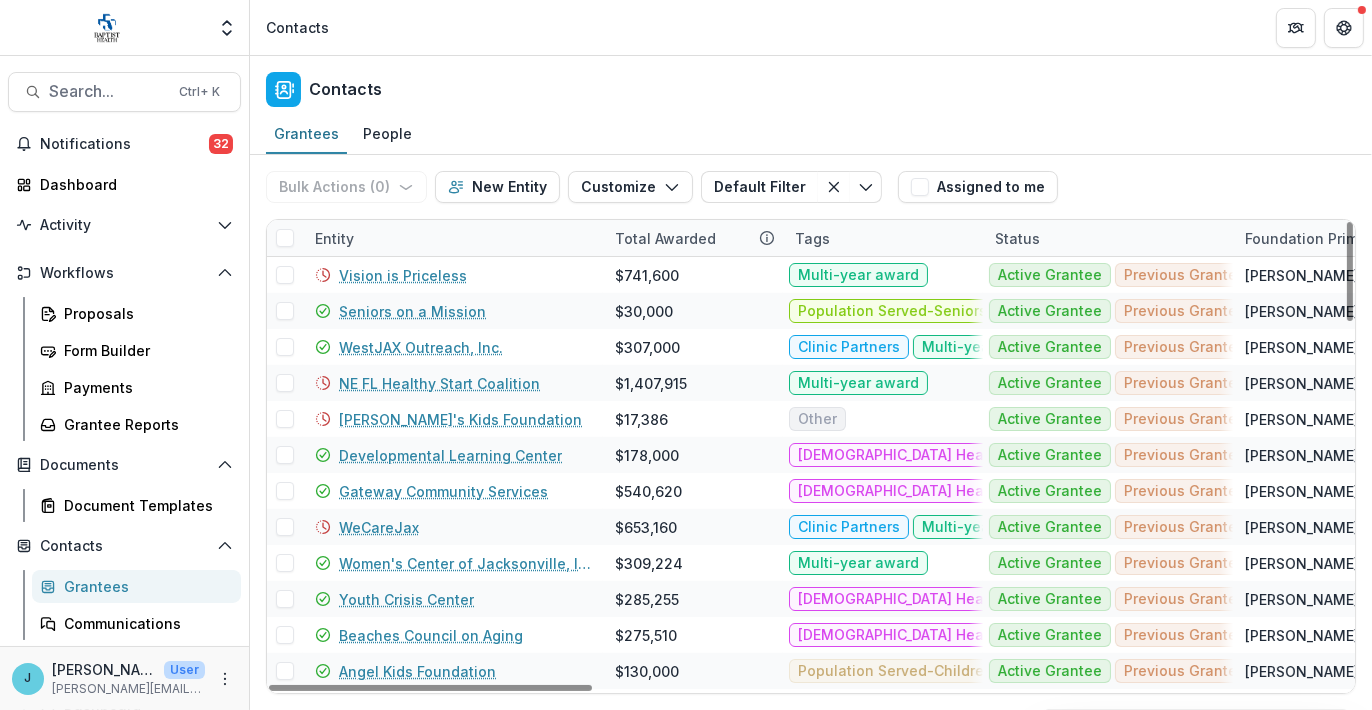 click on "Entity" at bounding box center (334, 238) 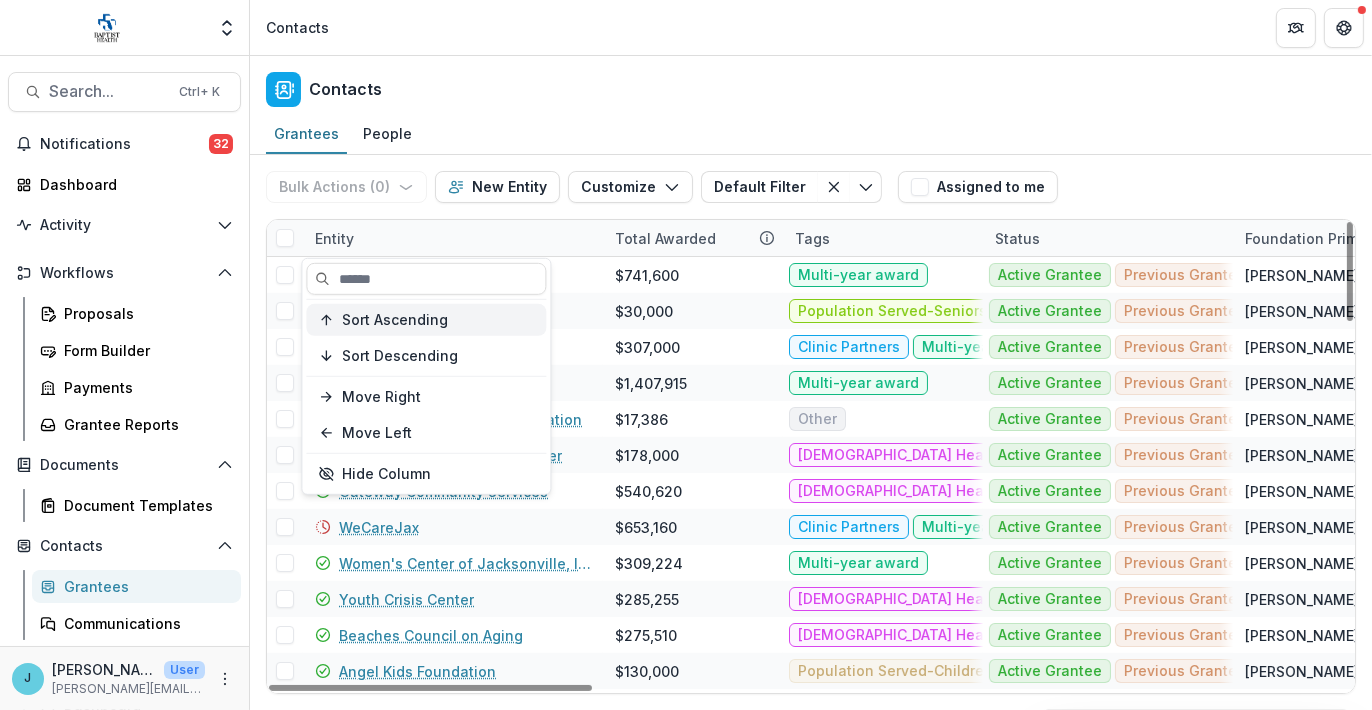 click on "Sort Ascending" at bounding box center (395, 319) 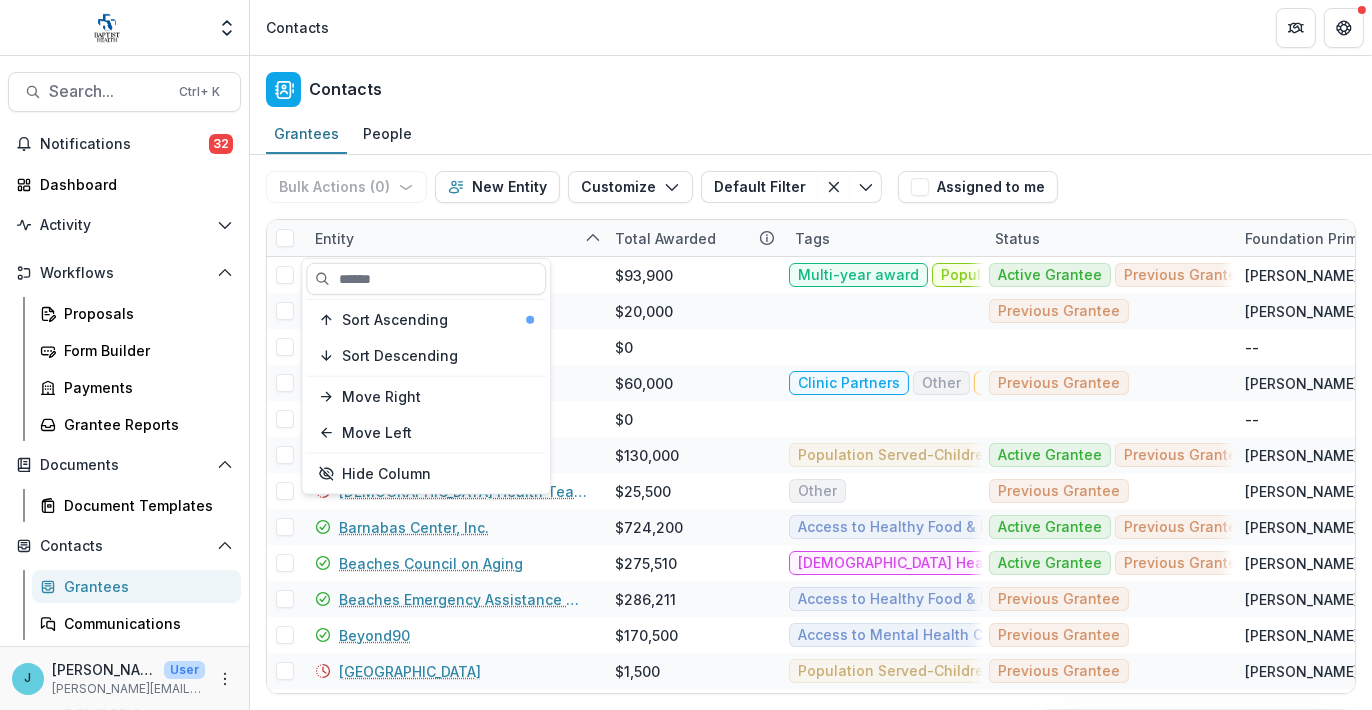 click on "Contacts" at bounding box center [811, 85] 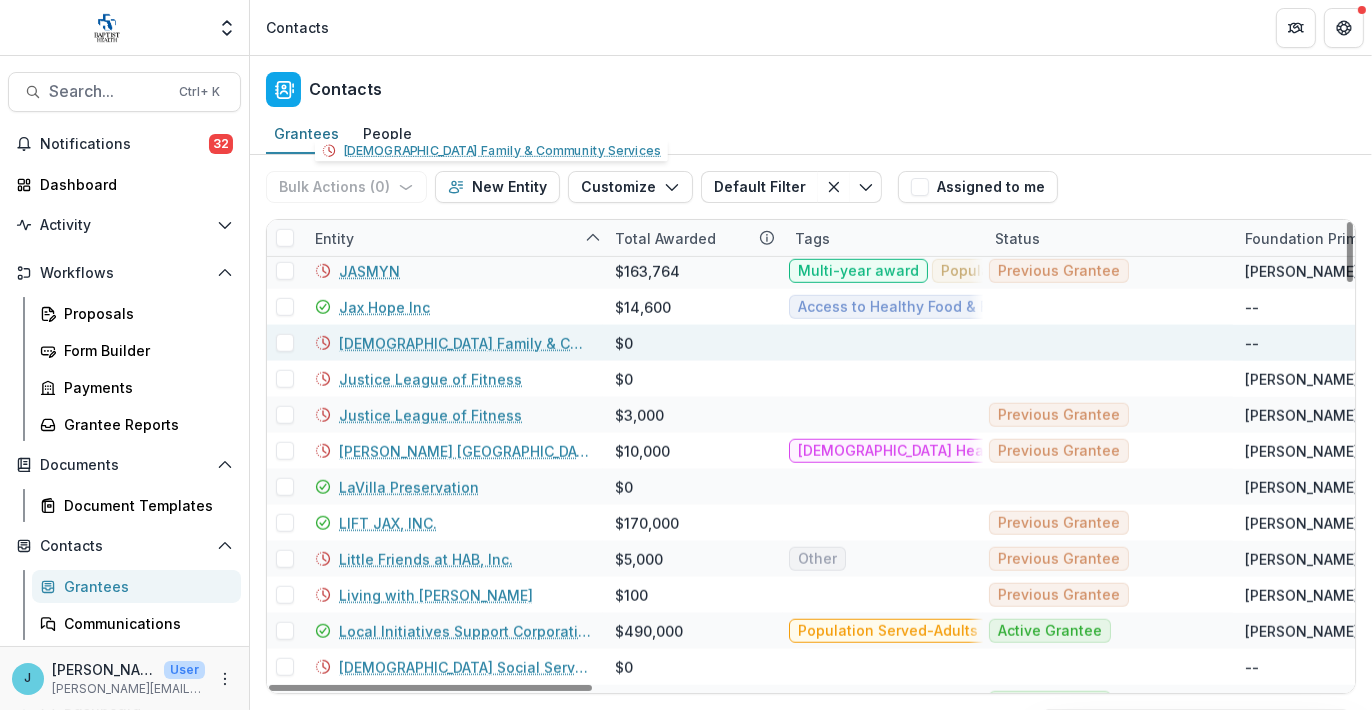 scroll, scrollTop: 2500, scrollLeft: 0, axis: vertical 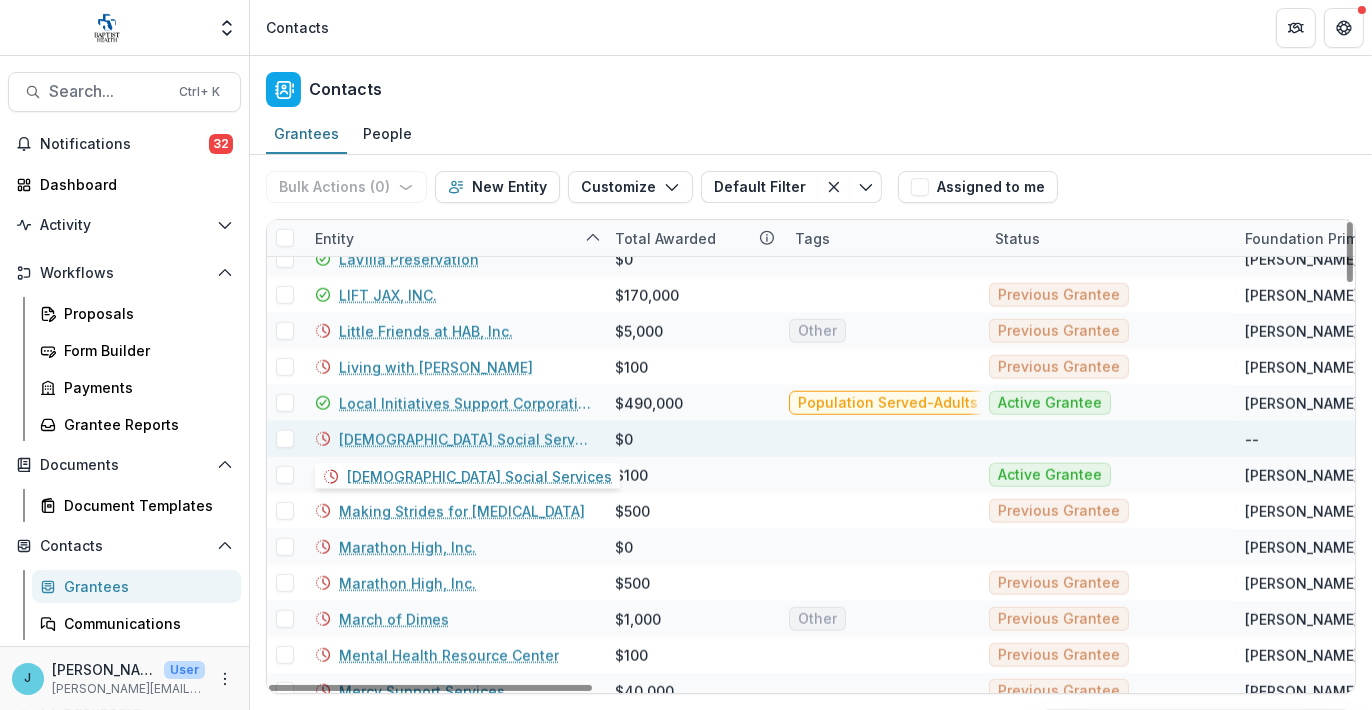 click on "[DEMOGRAPHIC_DATA] Social Services" at bounding box center (465, 439) 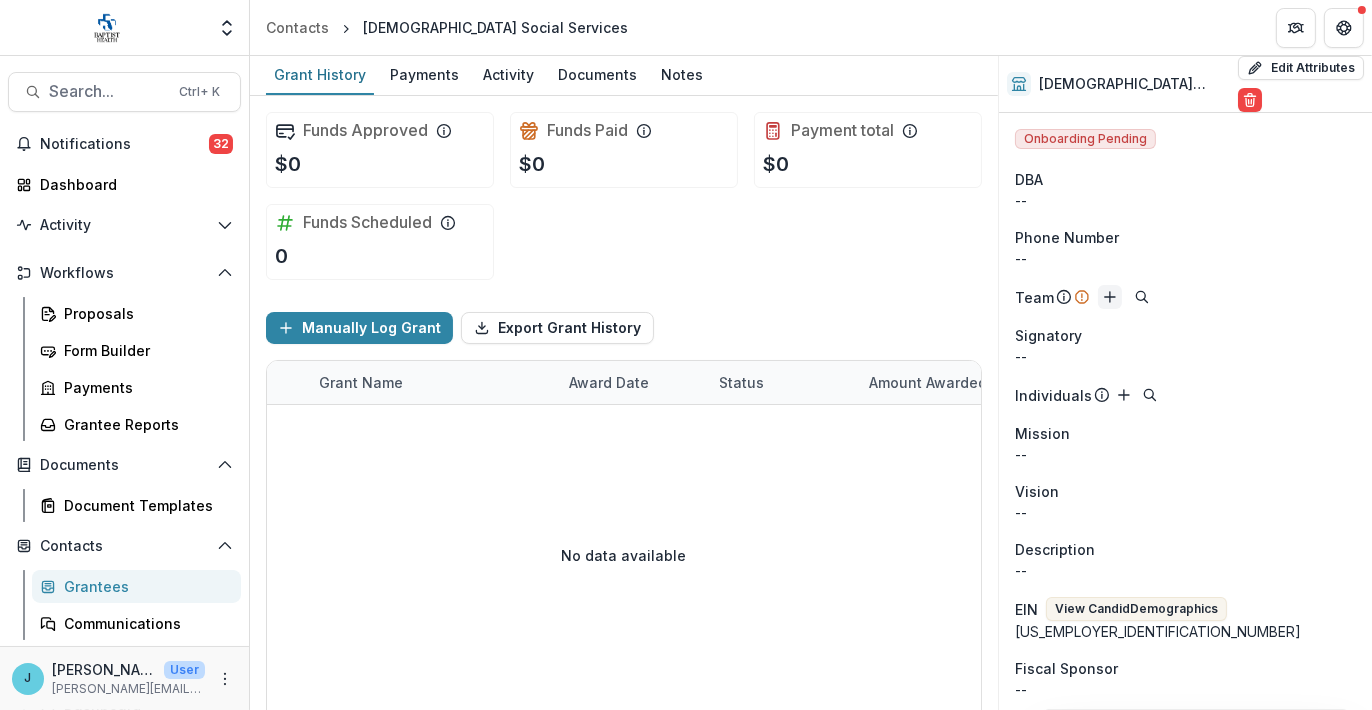 click 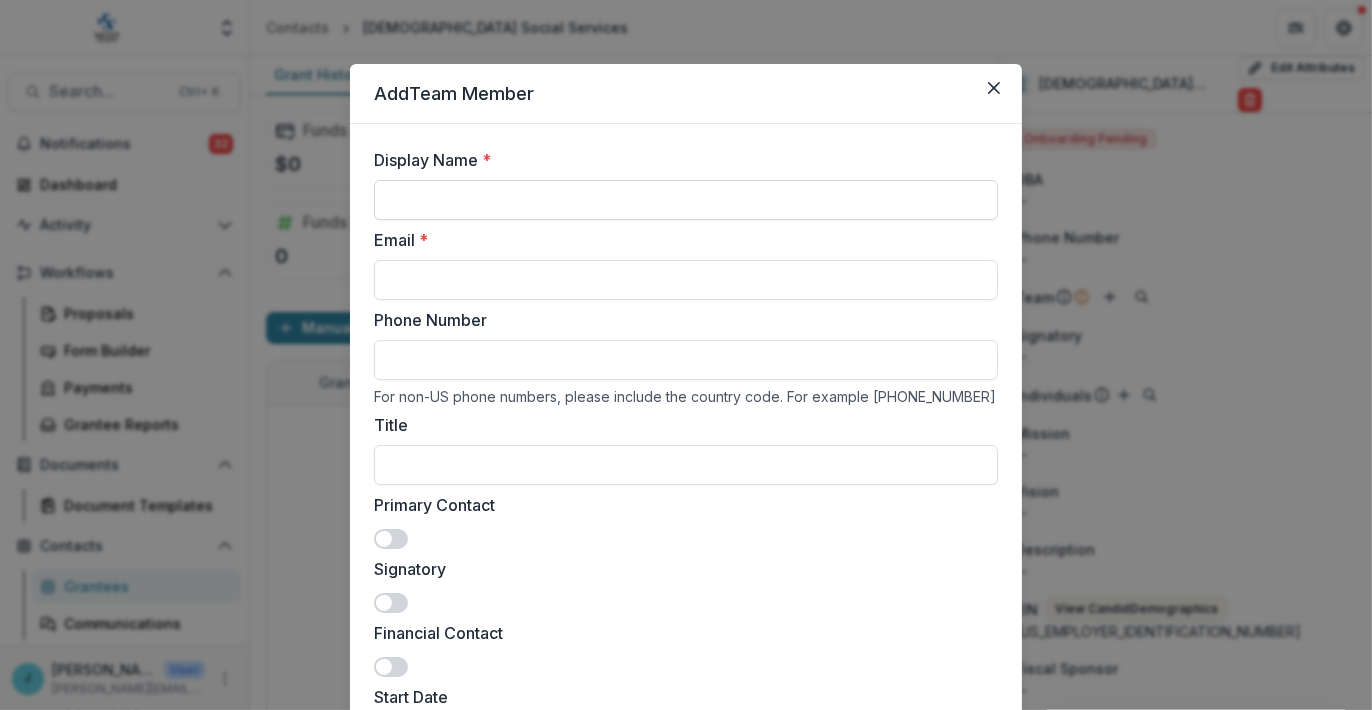 click on "Display Name *" at bounding box center [686, 200] 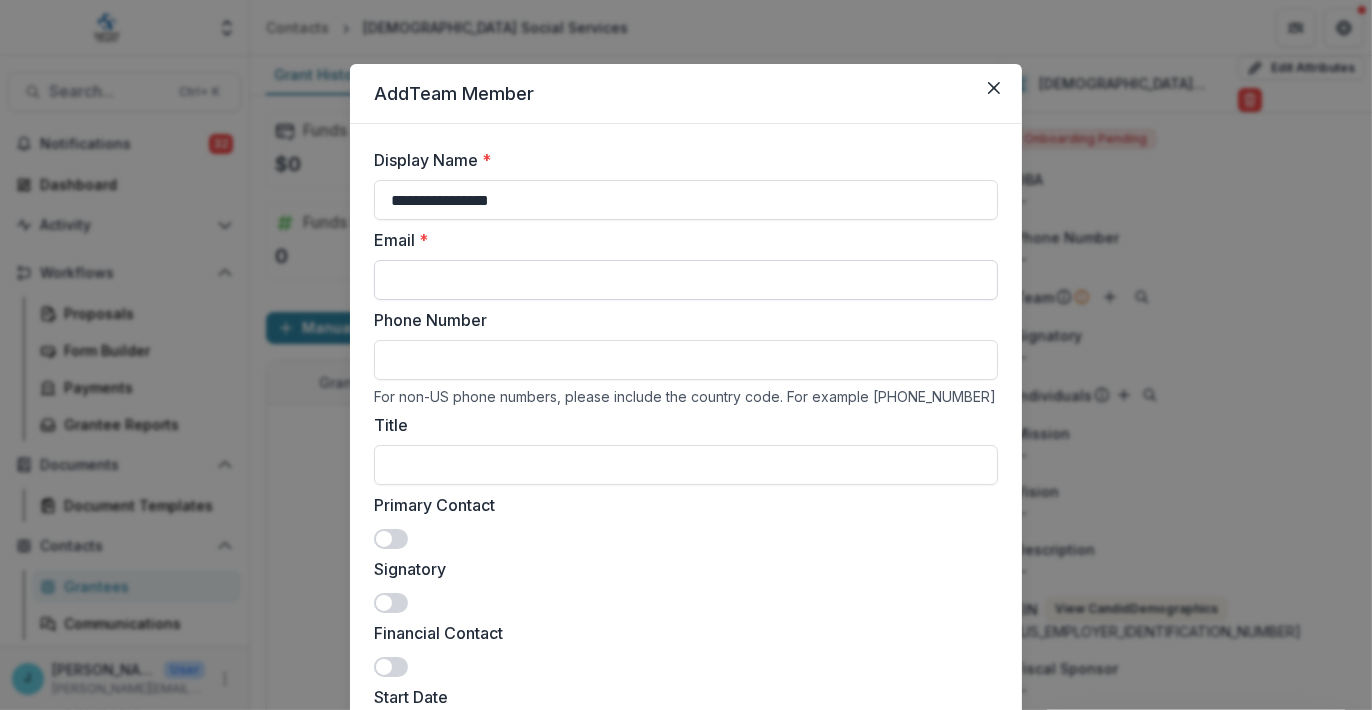 type on "**********" 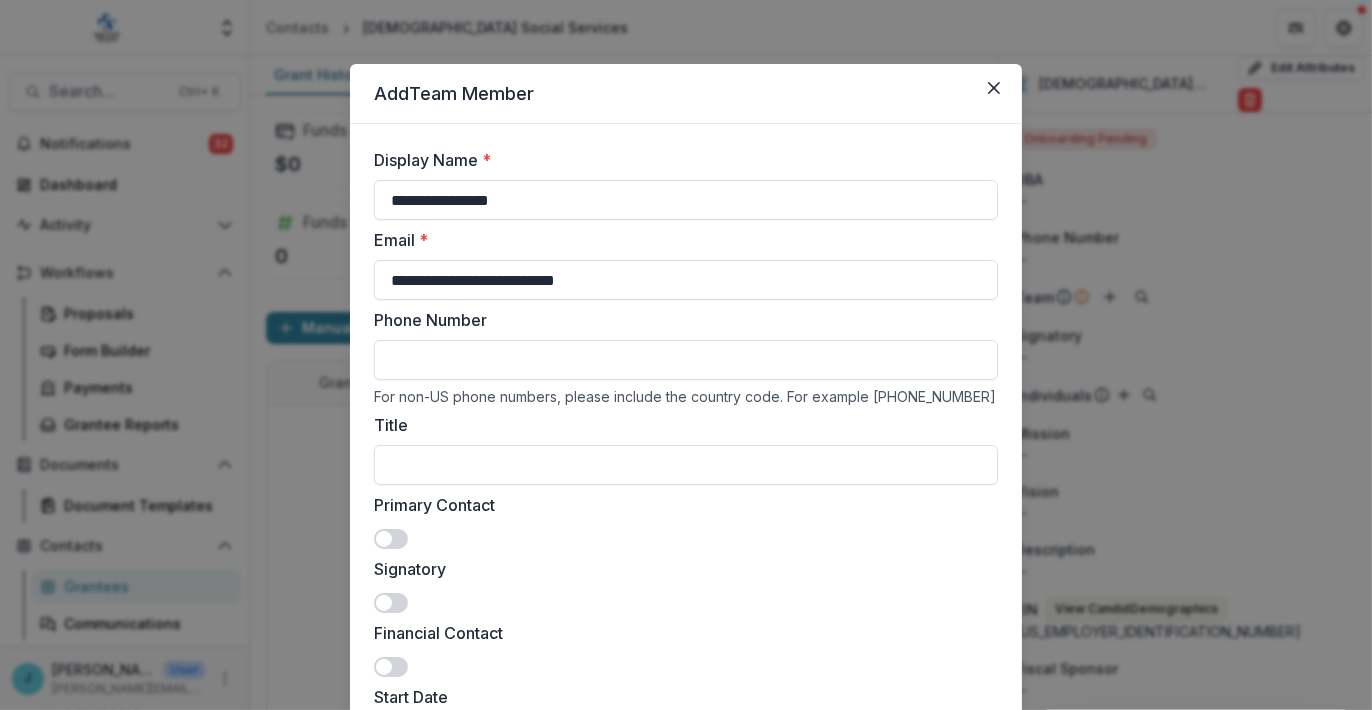 type on "**********" 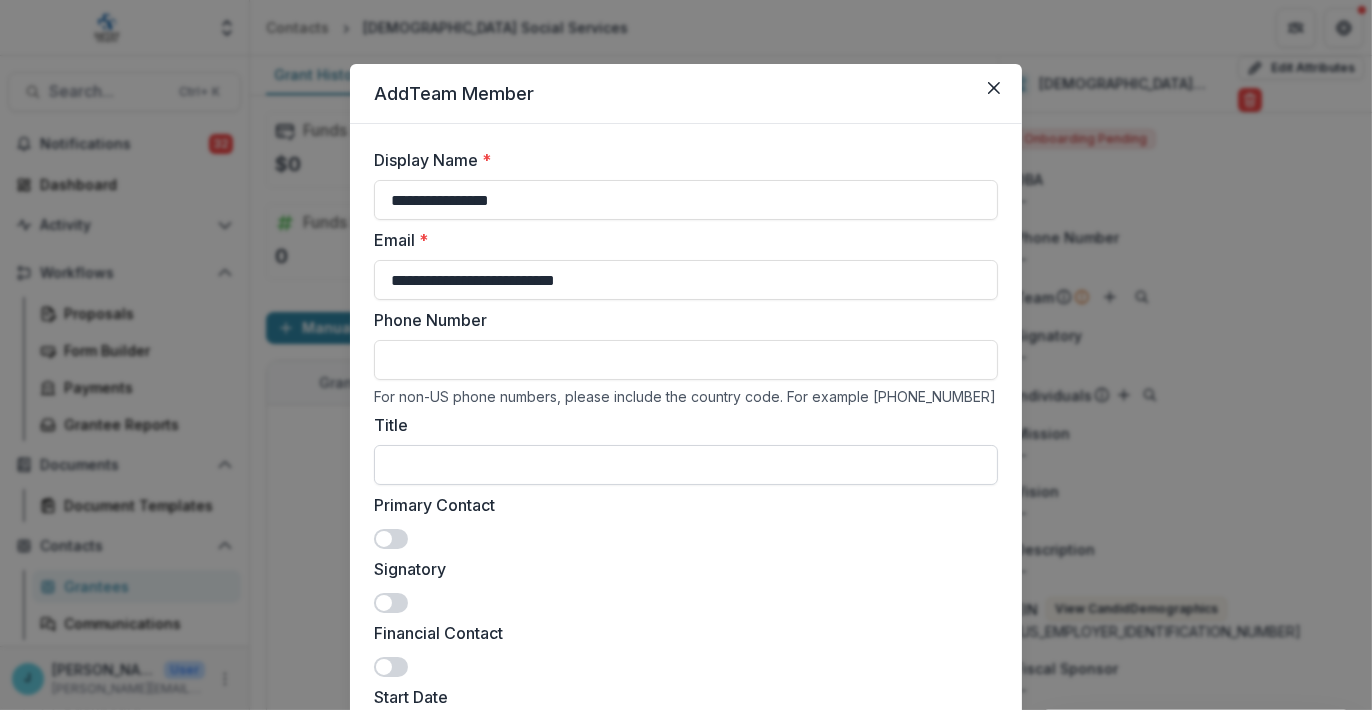 click on "Title" at bounding box center [686, 465] 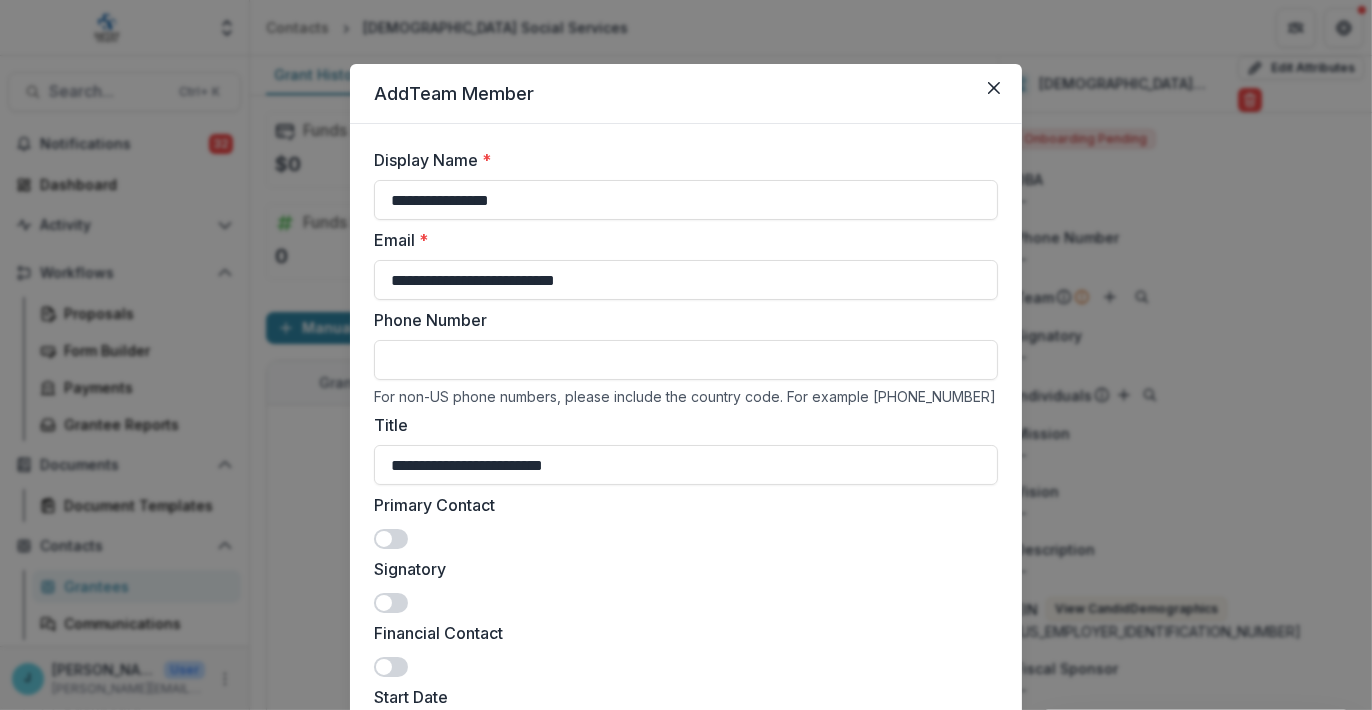 type on "**********" 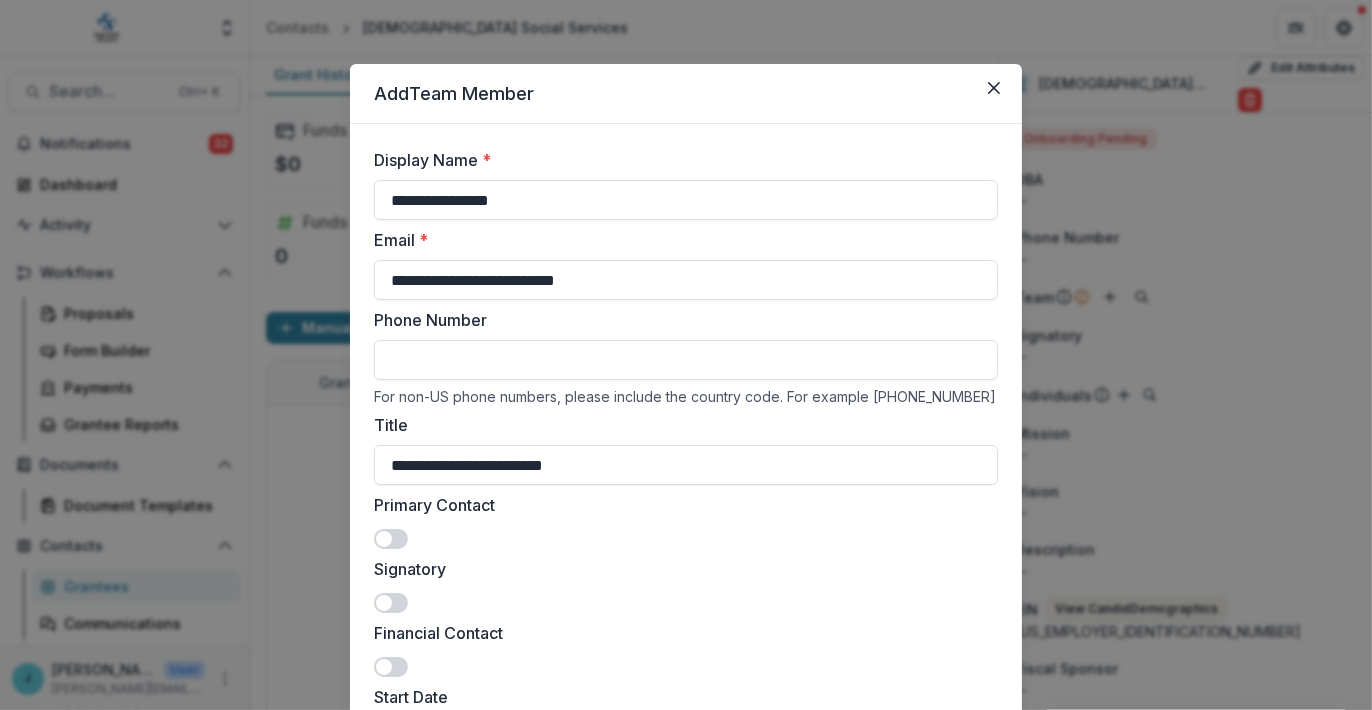 click on "Phone Number" at bounding box center (686, 360) 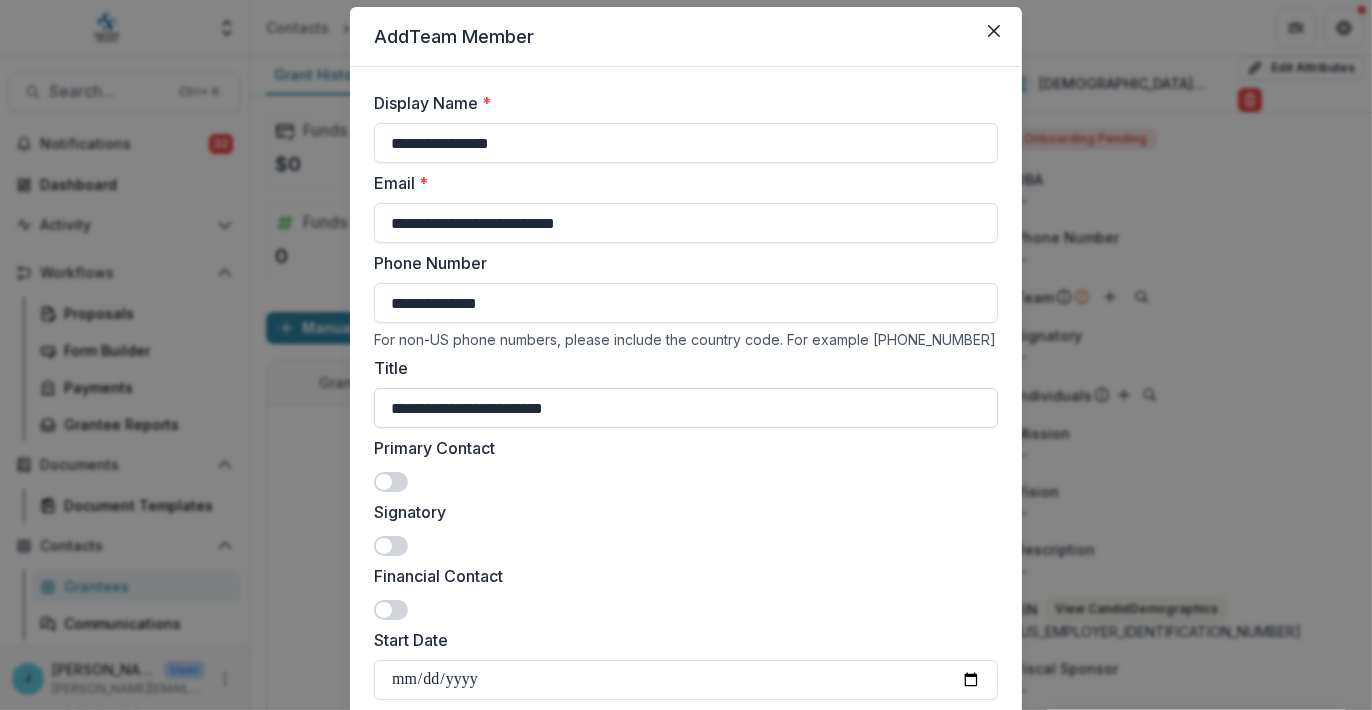 scroll, scrollTop: 100, scrollLeft: 0, axis: vertical 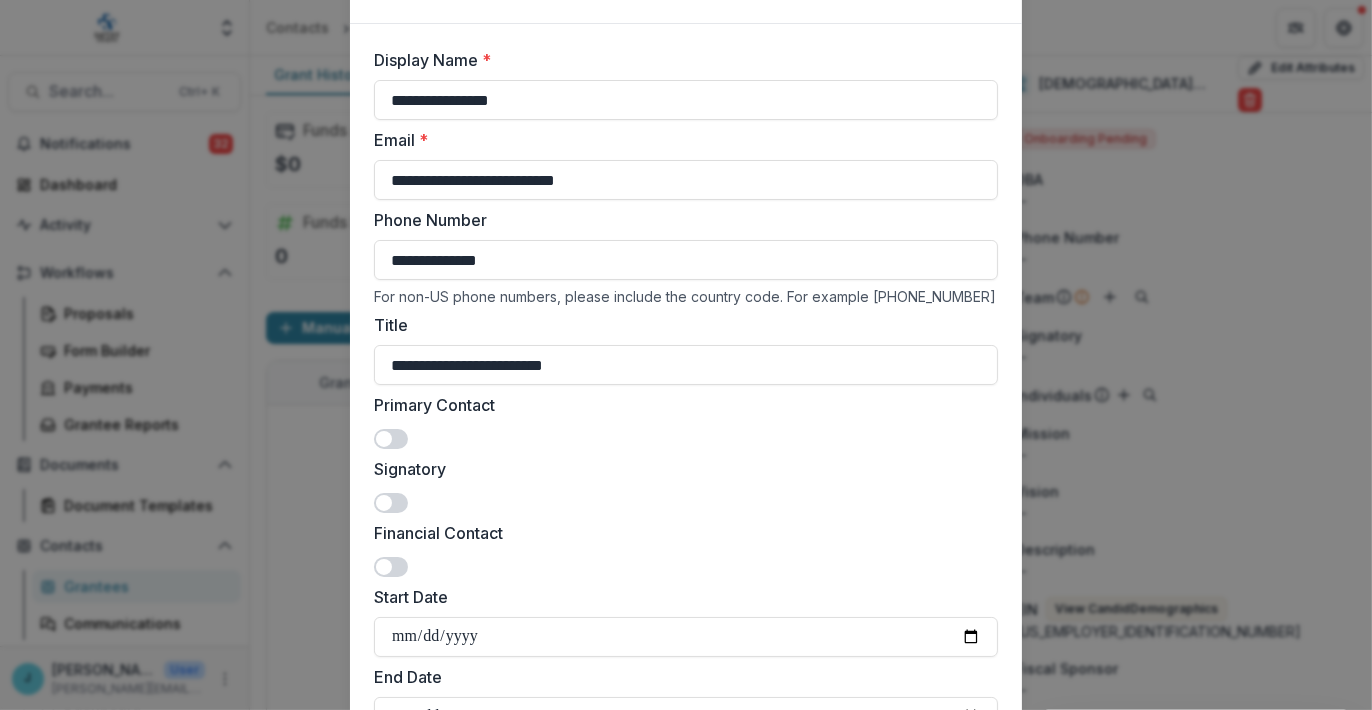 type on "**********" 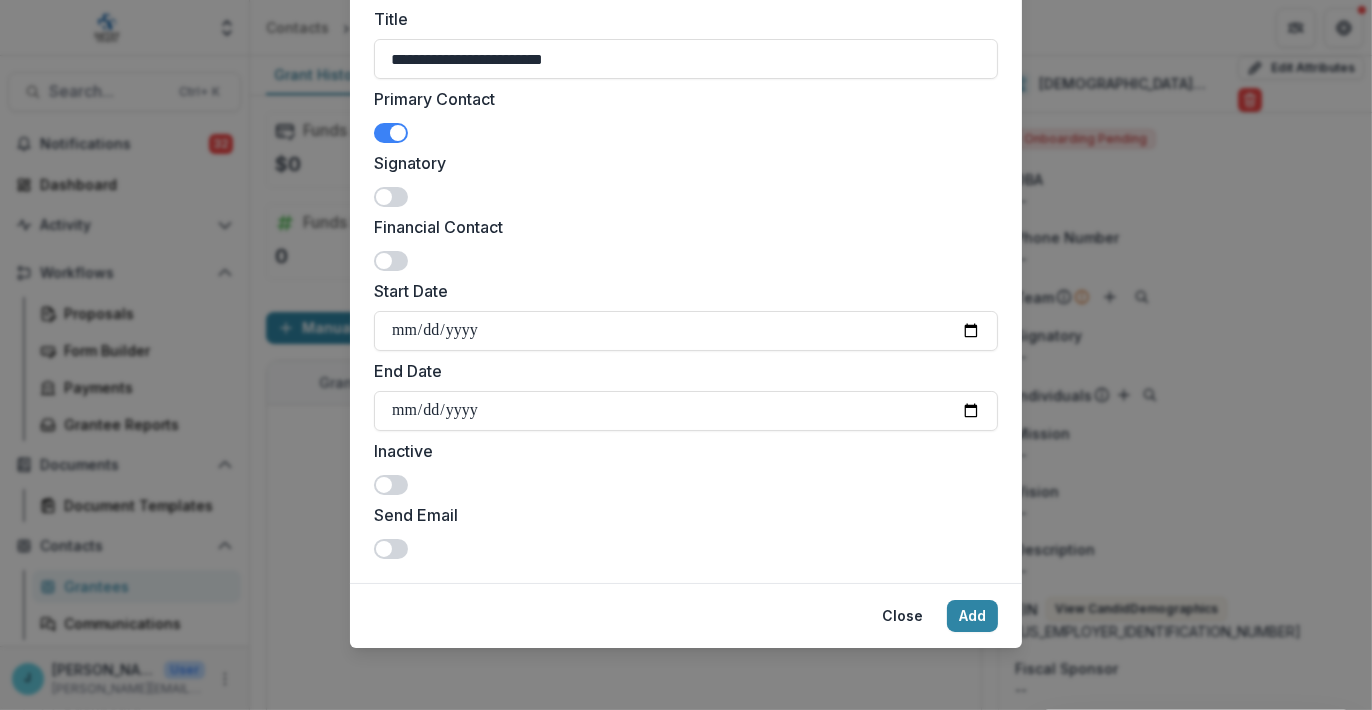 scroll, scrollTop: 407, scrollLeft: 0, axis: vertical 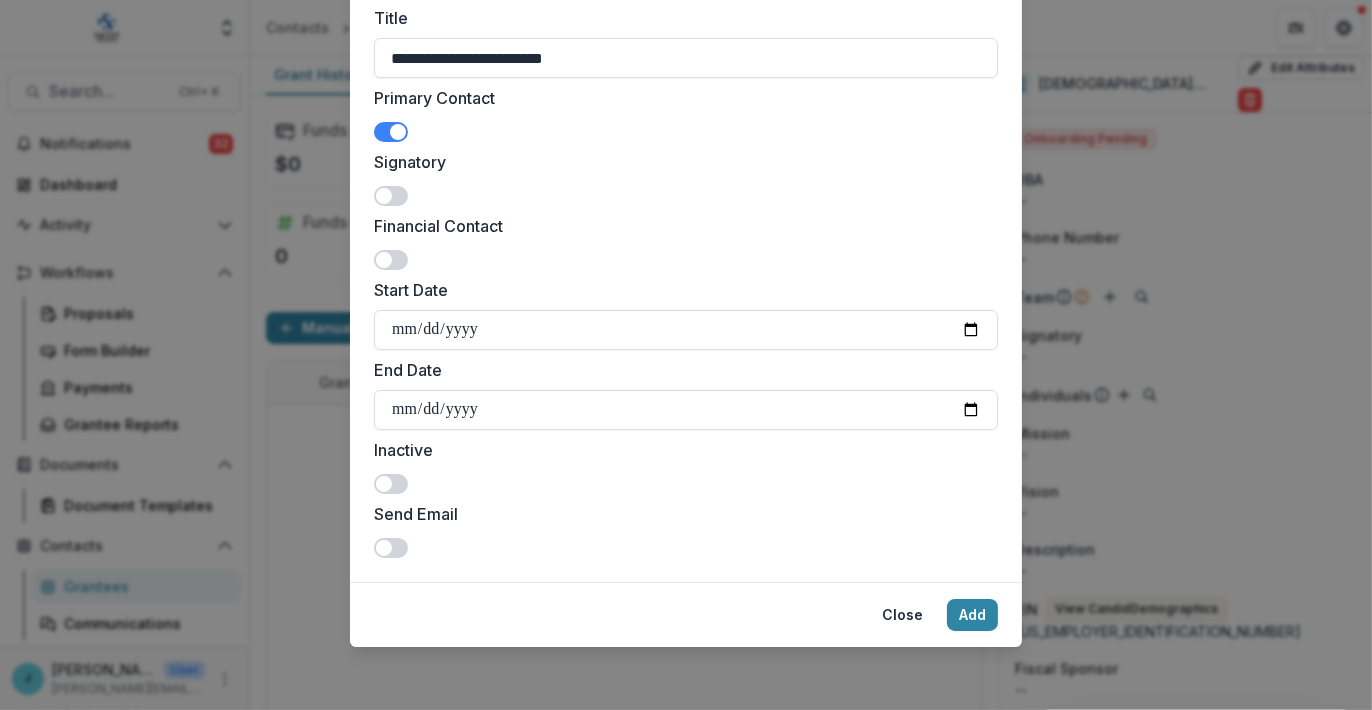 click at bounding box center (384, 548) 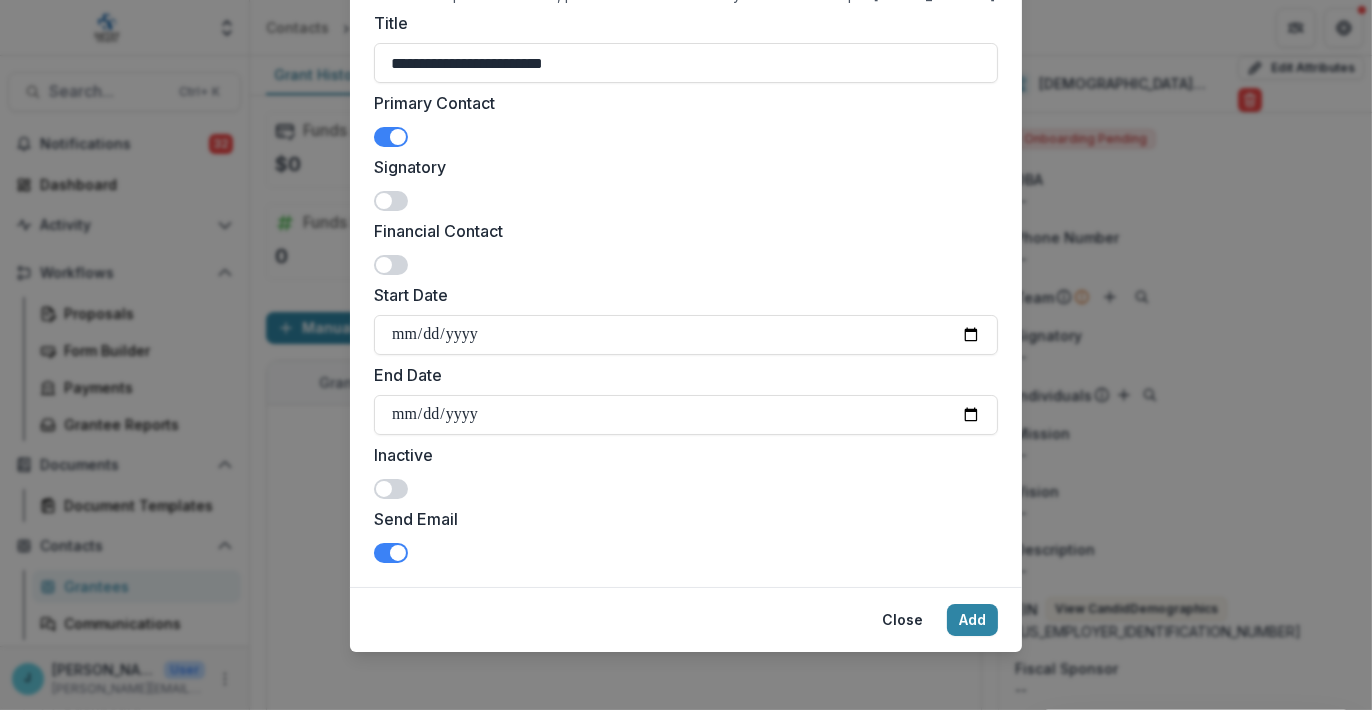 scroll, scrollTop: 407, scrollLeft: 0, axis: vertical 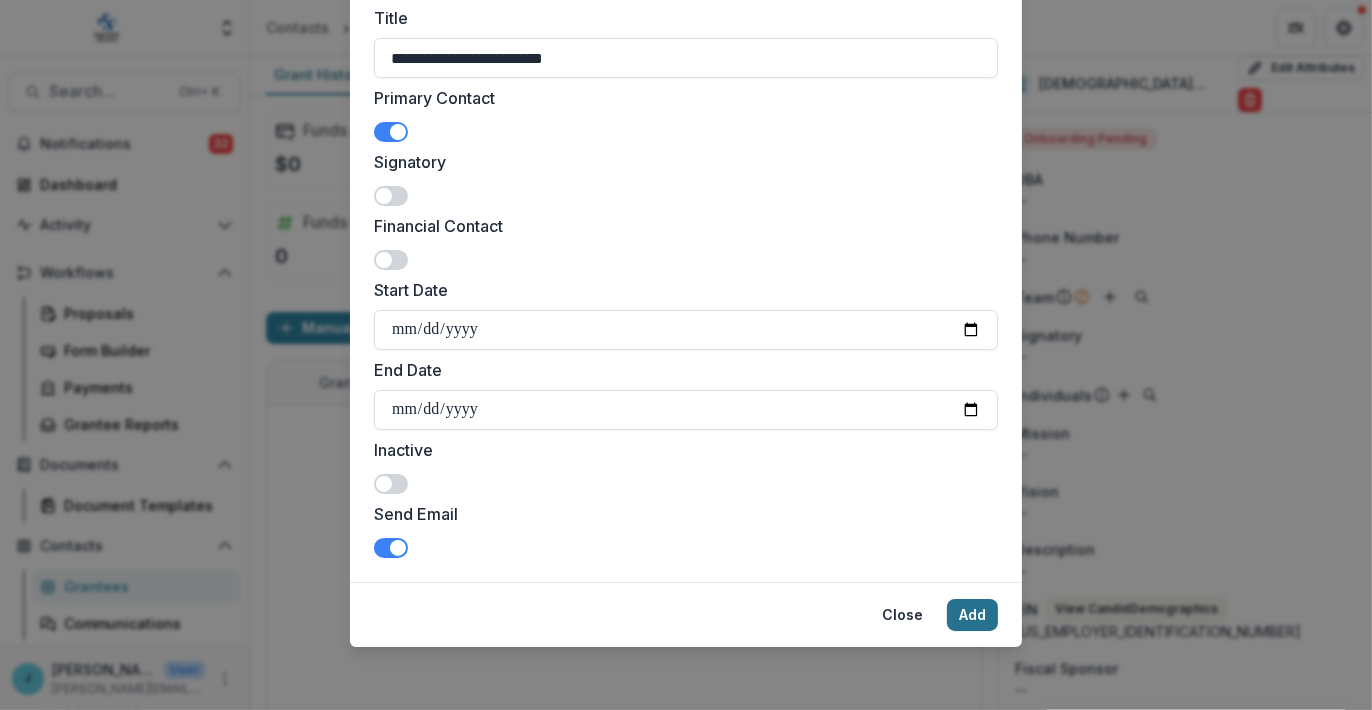 click on "Add" at bounding box center (972, 615) 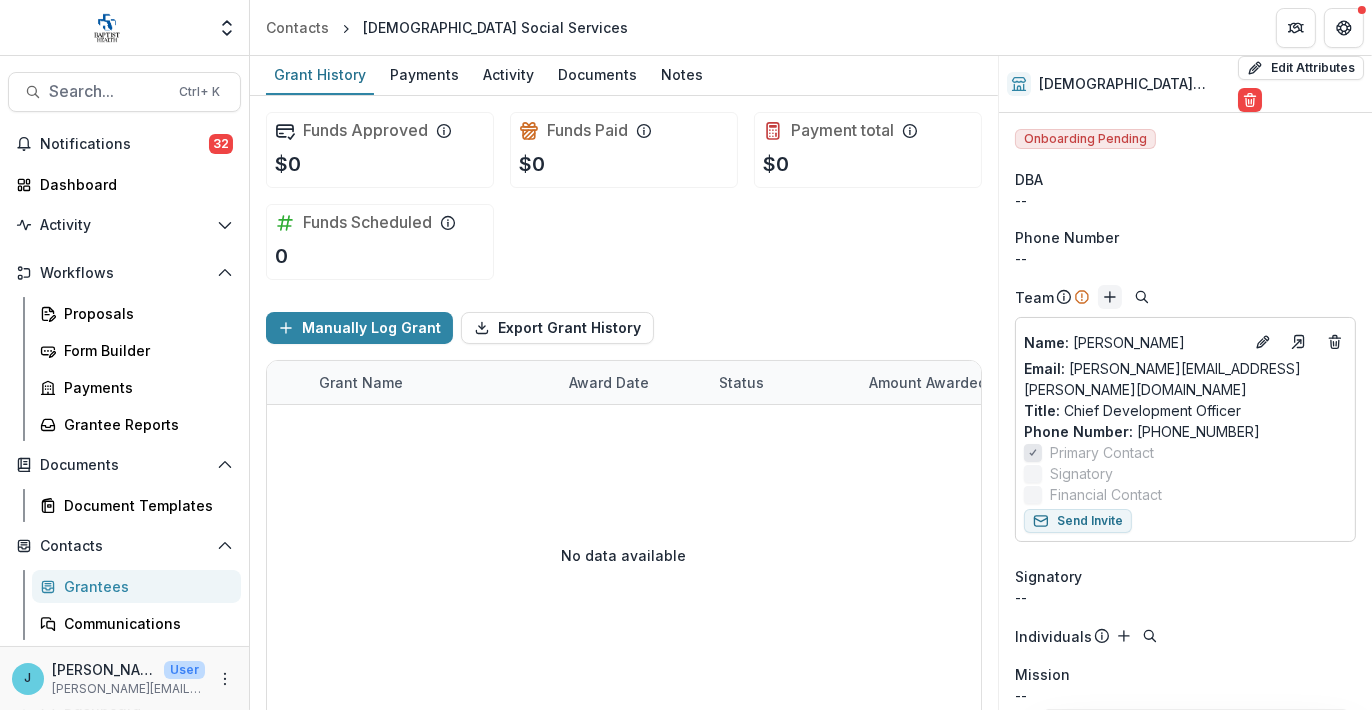 click 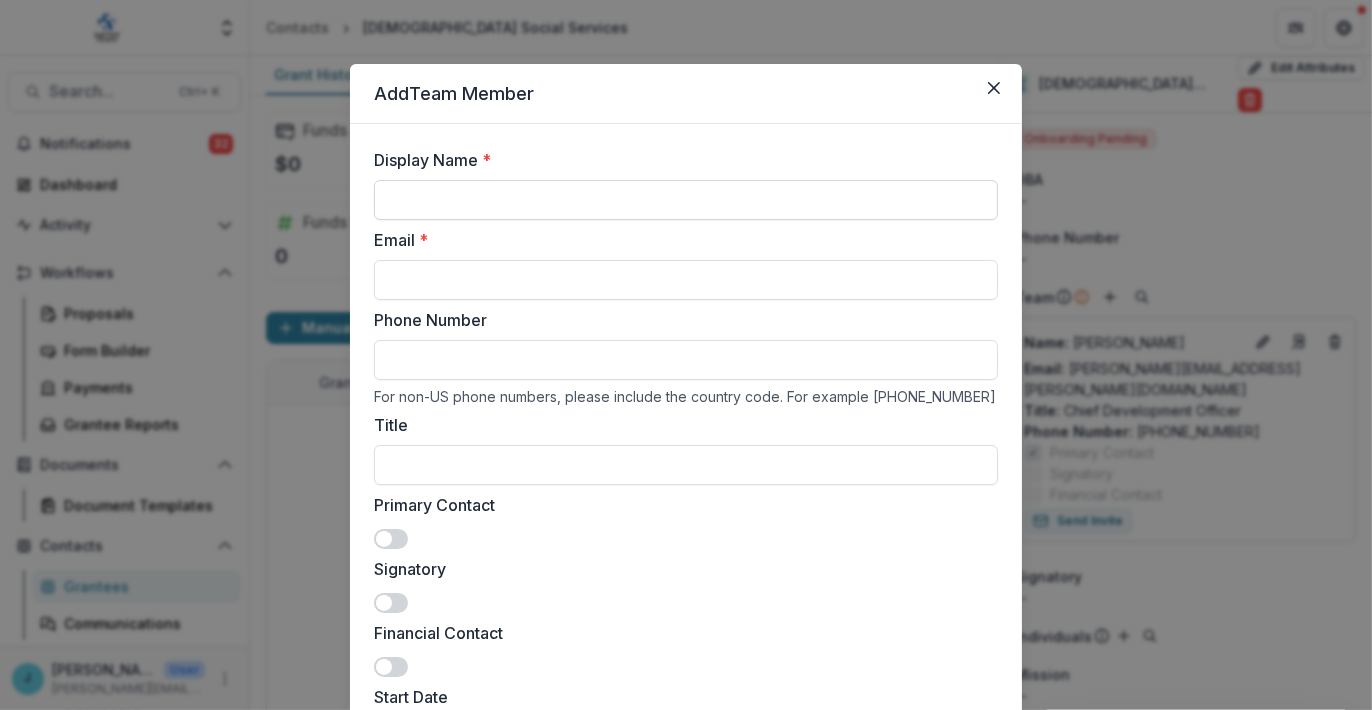 click on "Display Name *" at bounding box center (686, 200) 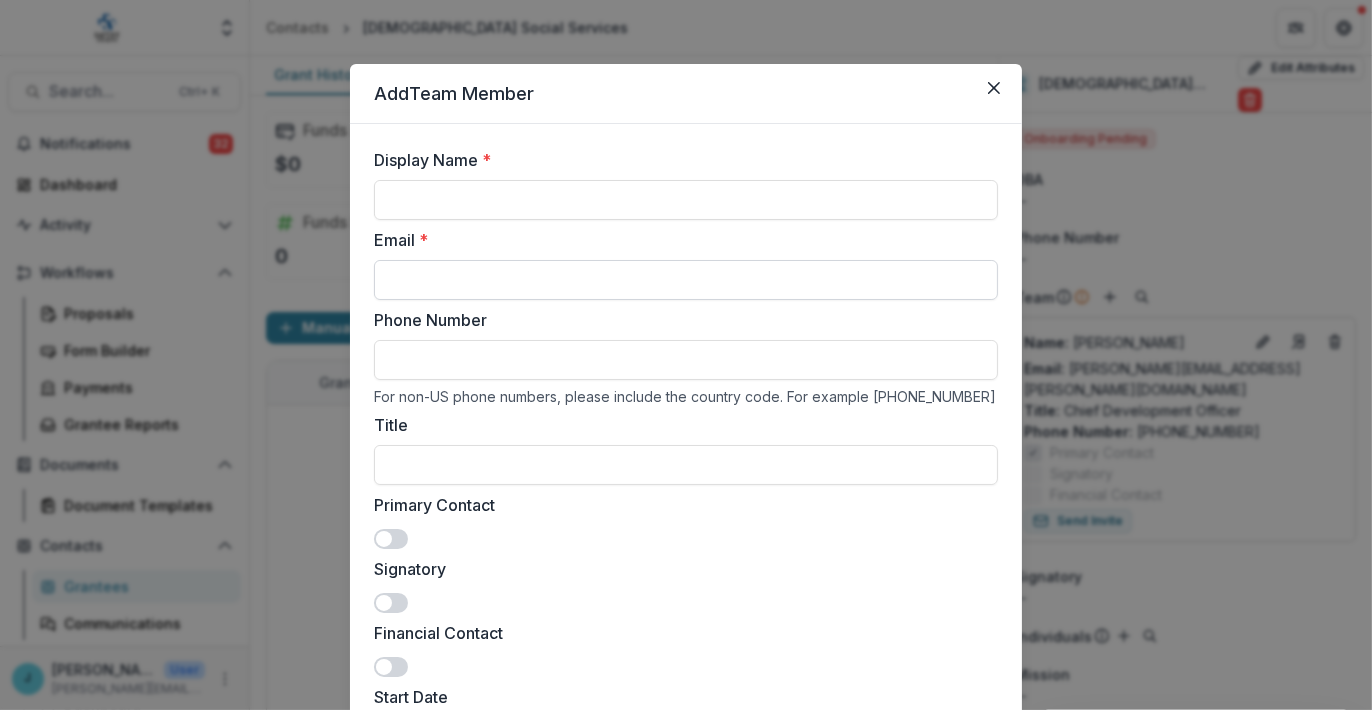 click on "Email *" at bounding box center [686, 280] 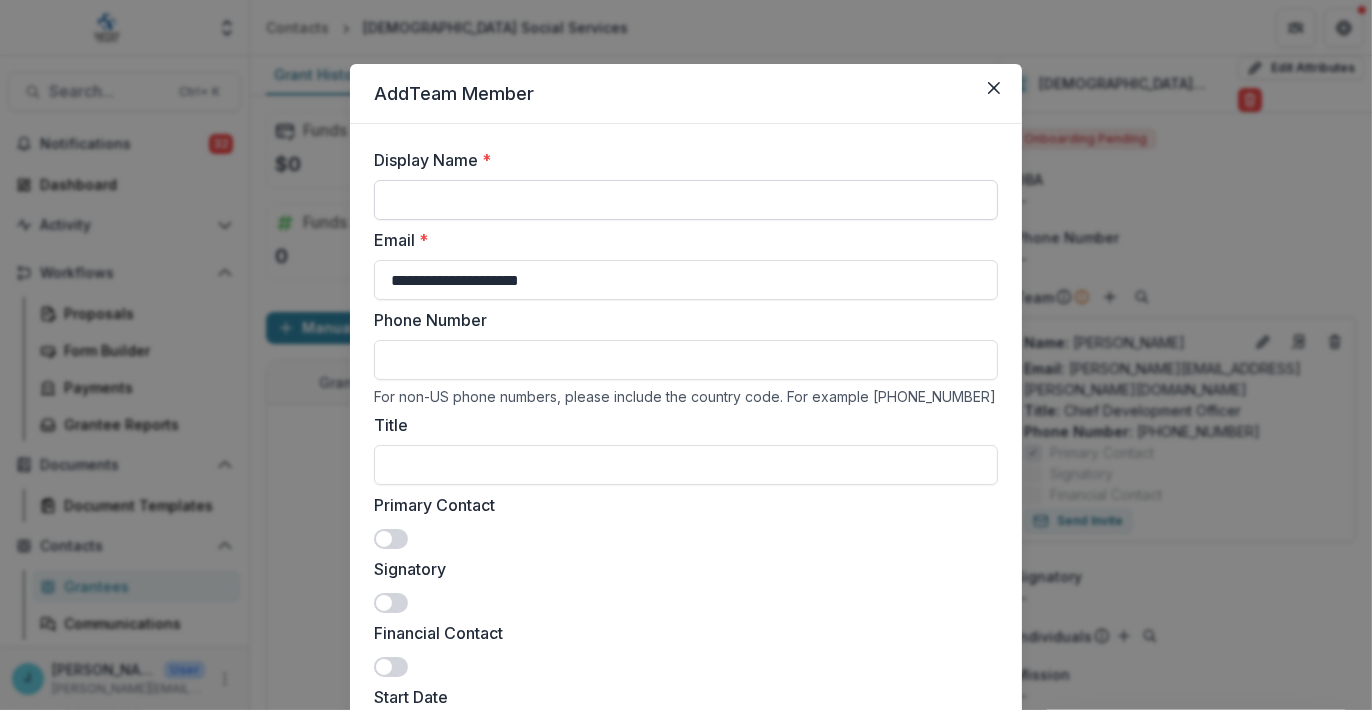 type on "**********" 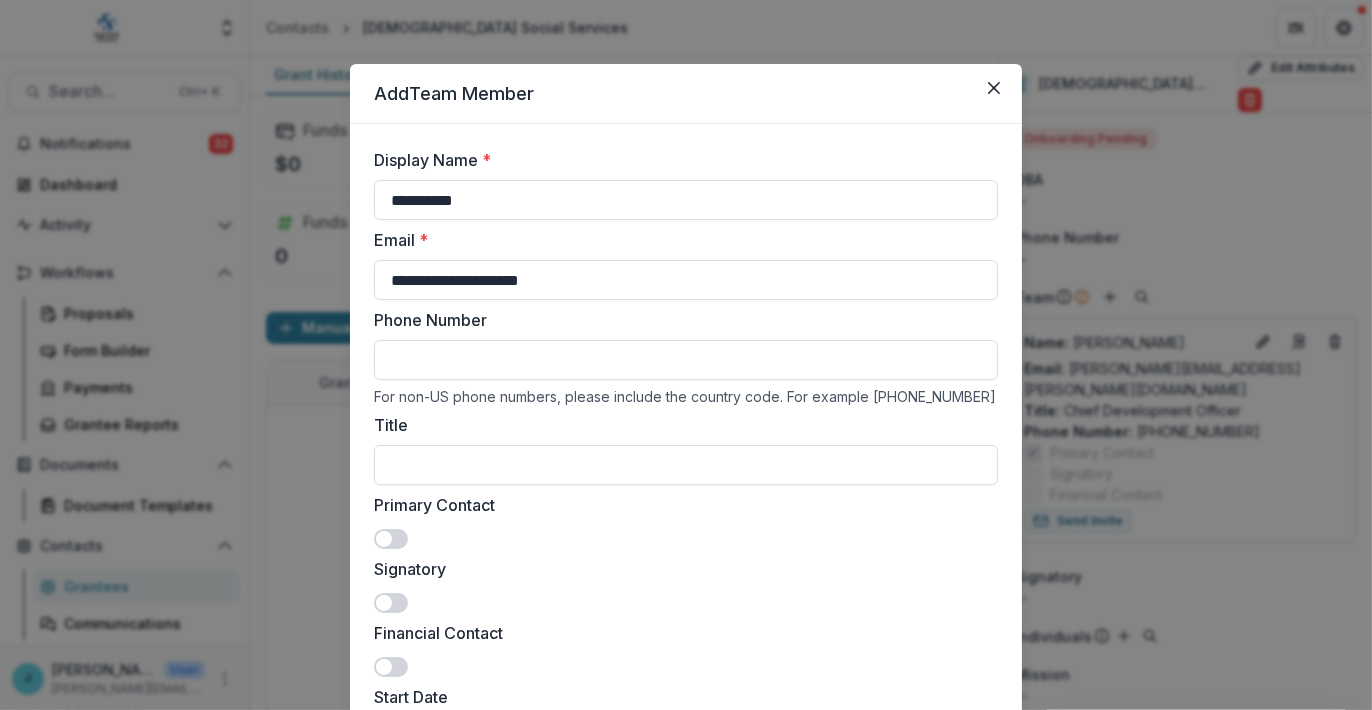 type on "**********" 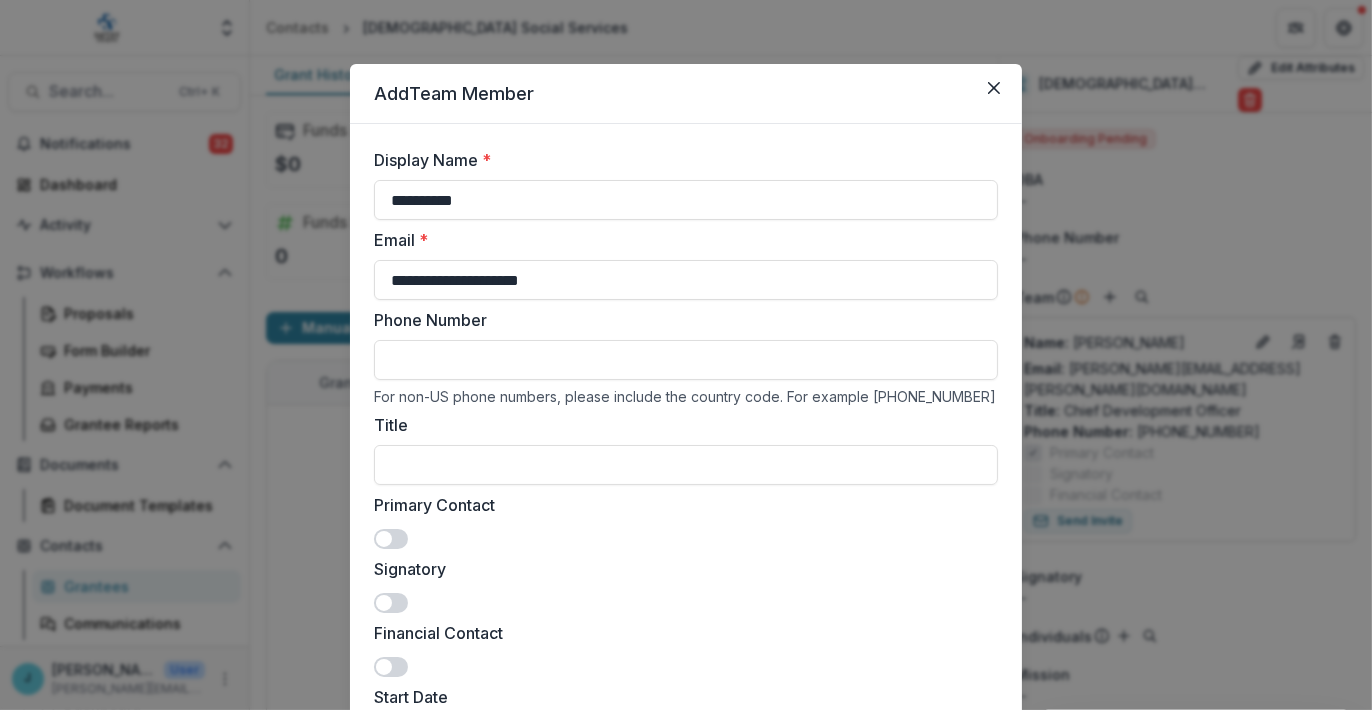 paste on "**********" 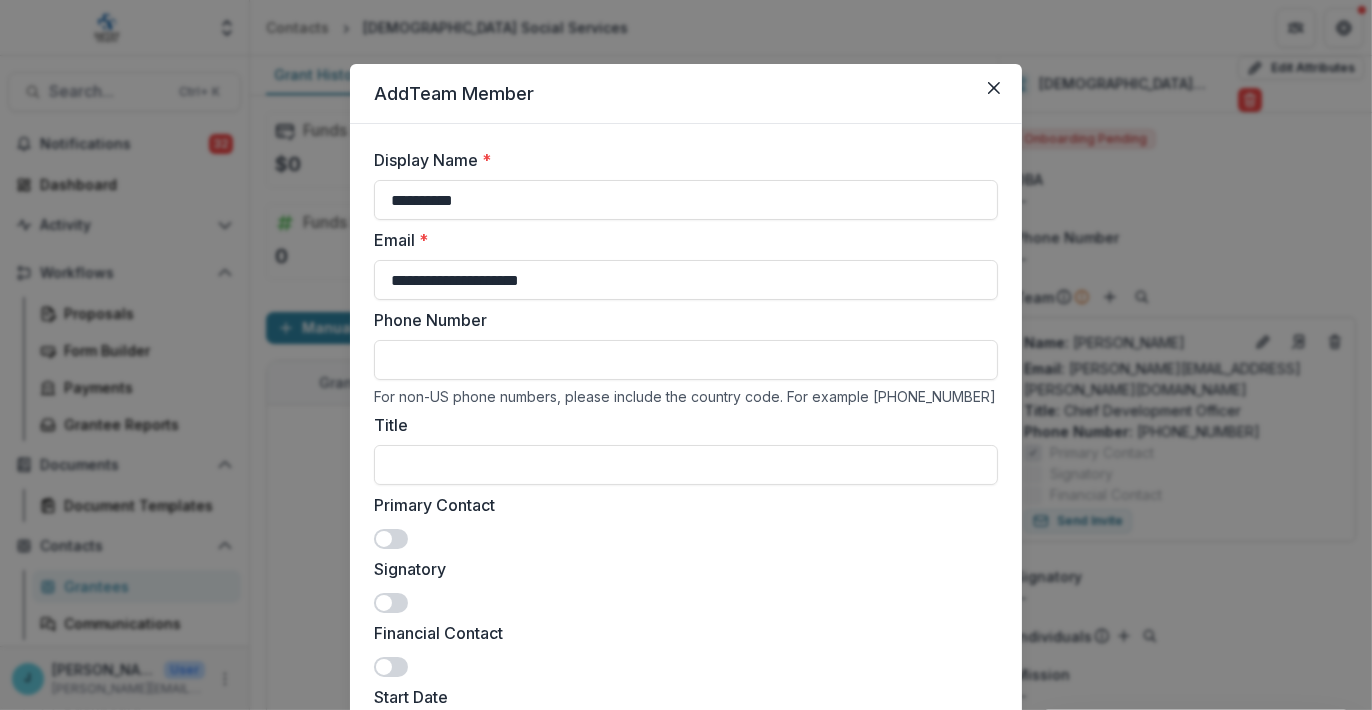 type on "**********" 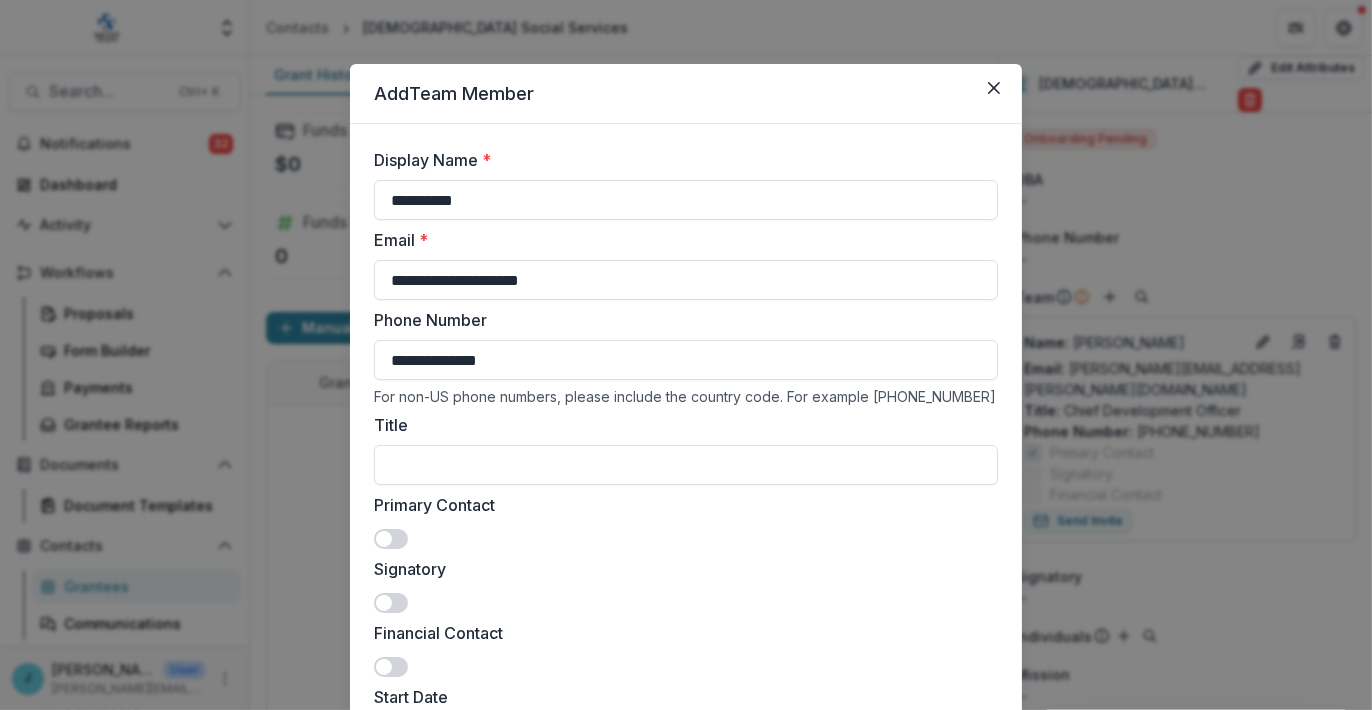 drag, startPoint x: 535, startPoint y: 356, endPoint x: 337, endPoint y: 364, distance: 198.16154 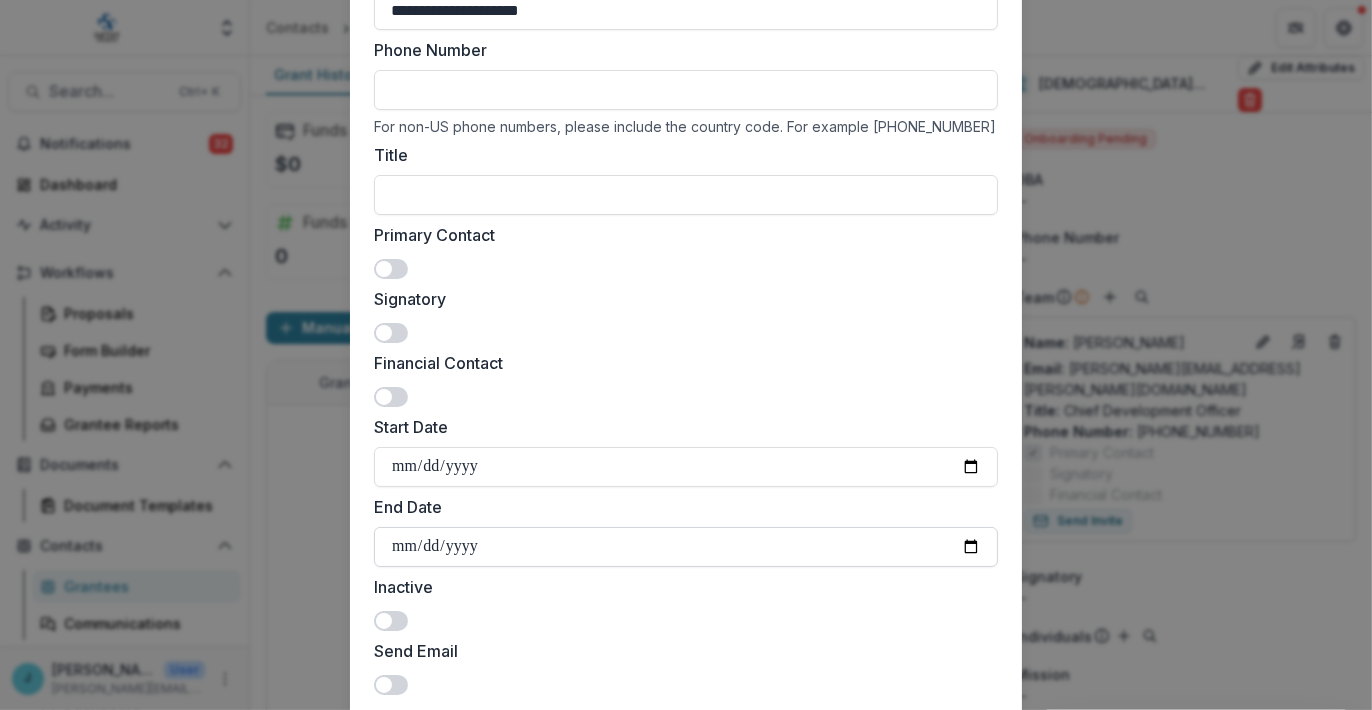 scroll, scrollTop: 400, scrollLeft: 0, axis: vertical 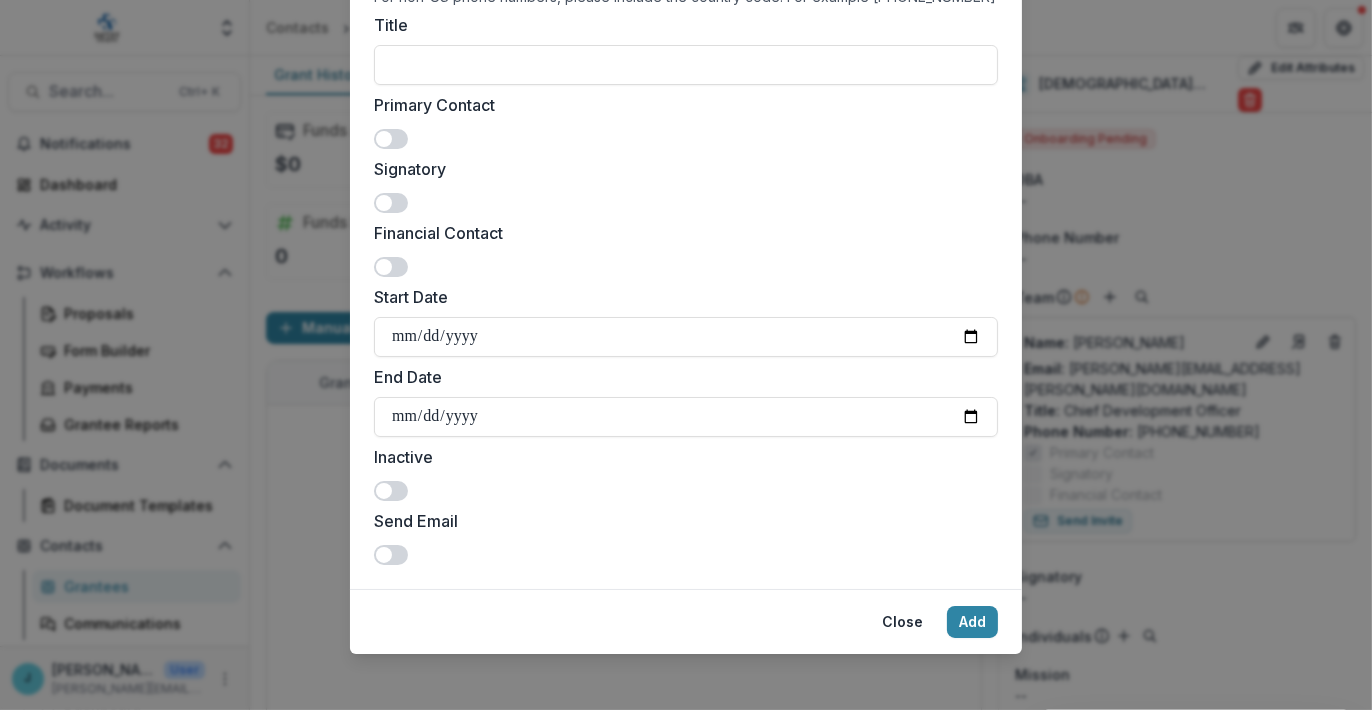 click at bounding box center [384, 555] 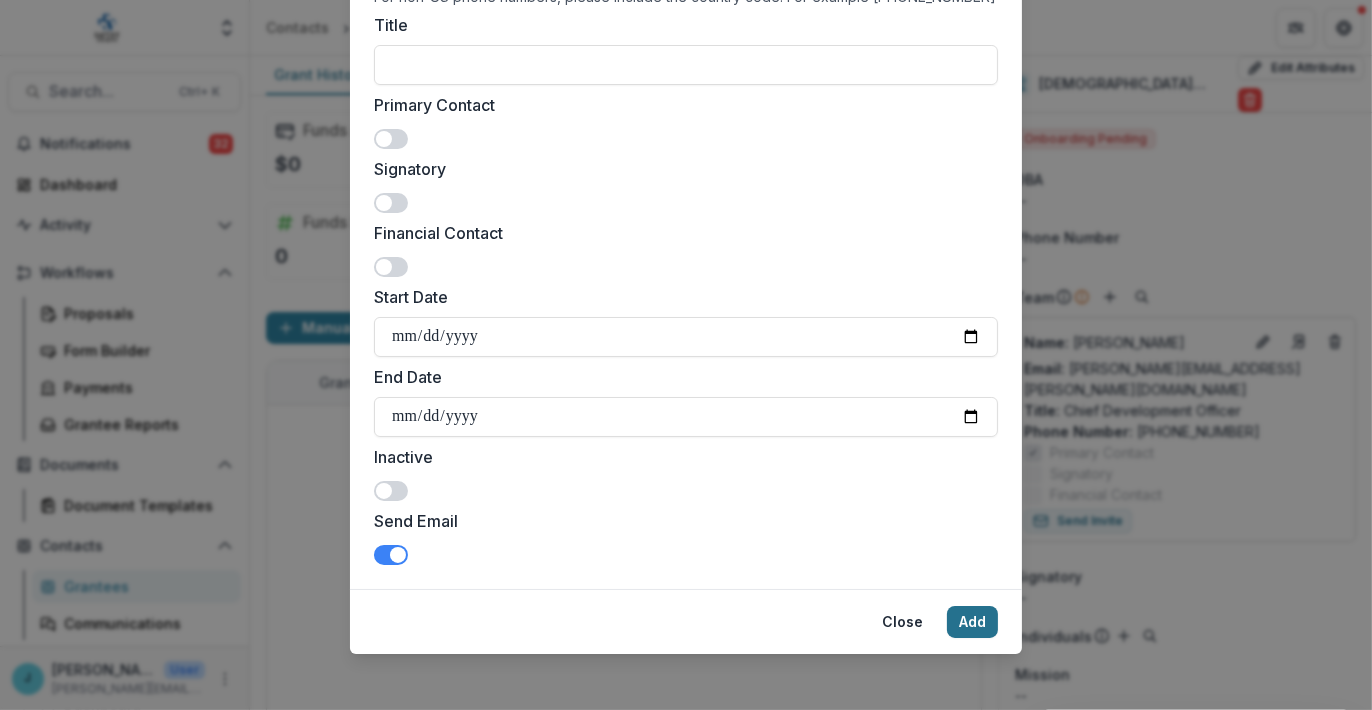 click on "Add" at bounding box center [972, 622] 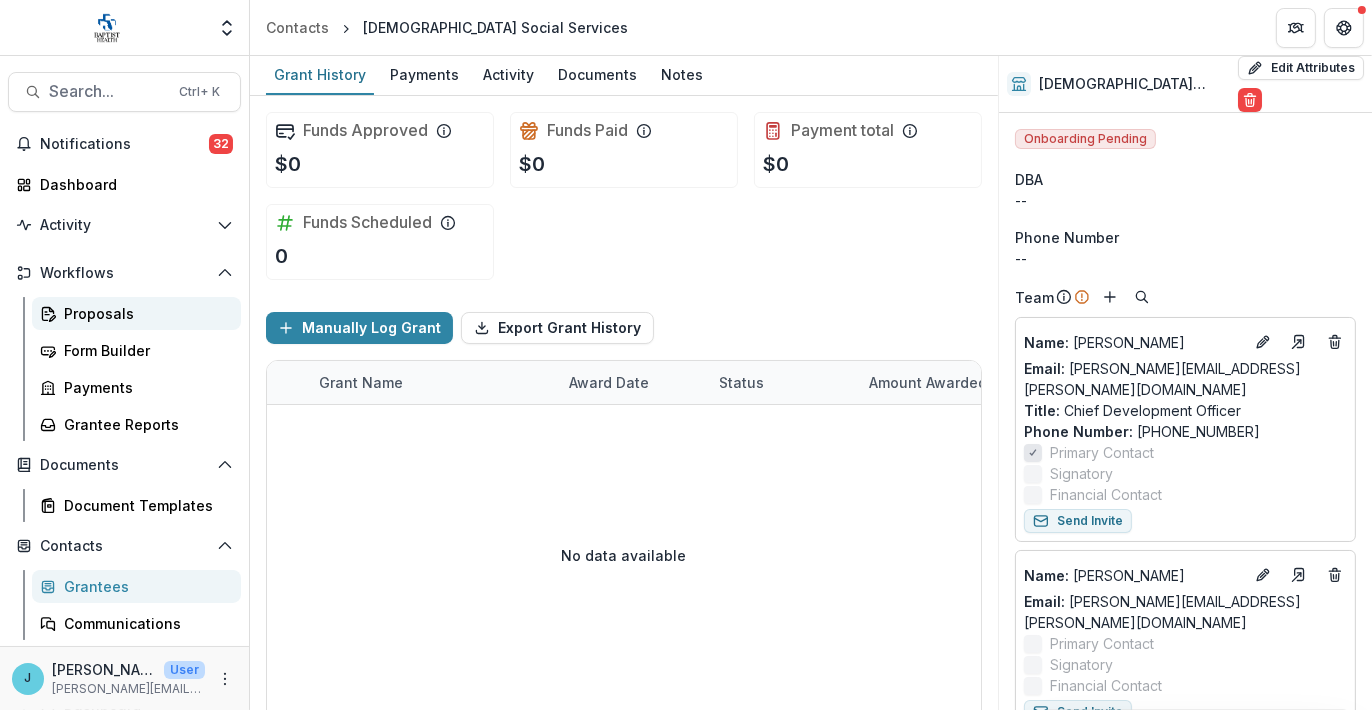 click on "Proposals" at bounding box center (144, 313) 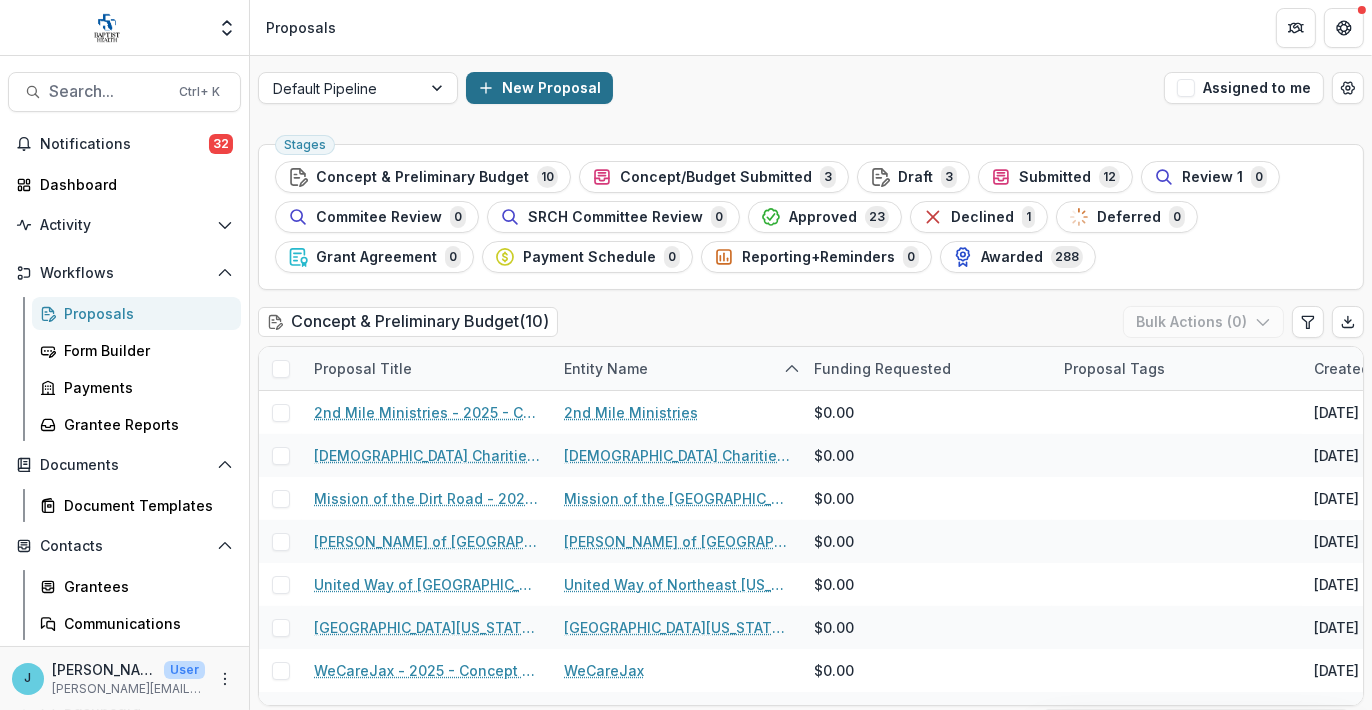 click 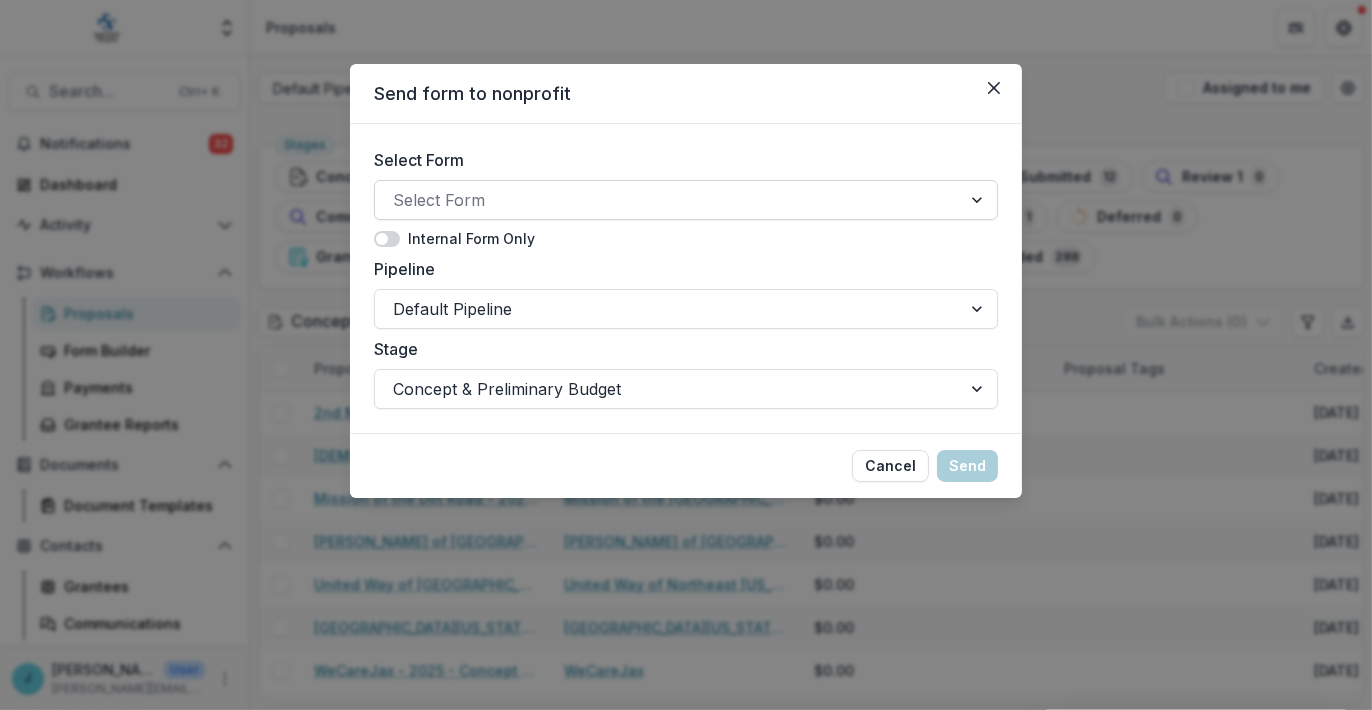 click at bounding box center (668, 200) 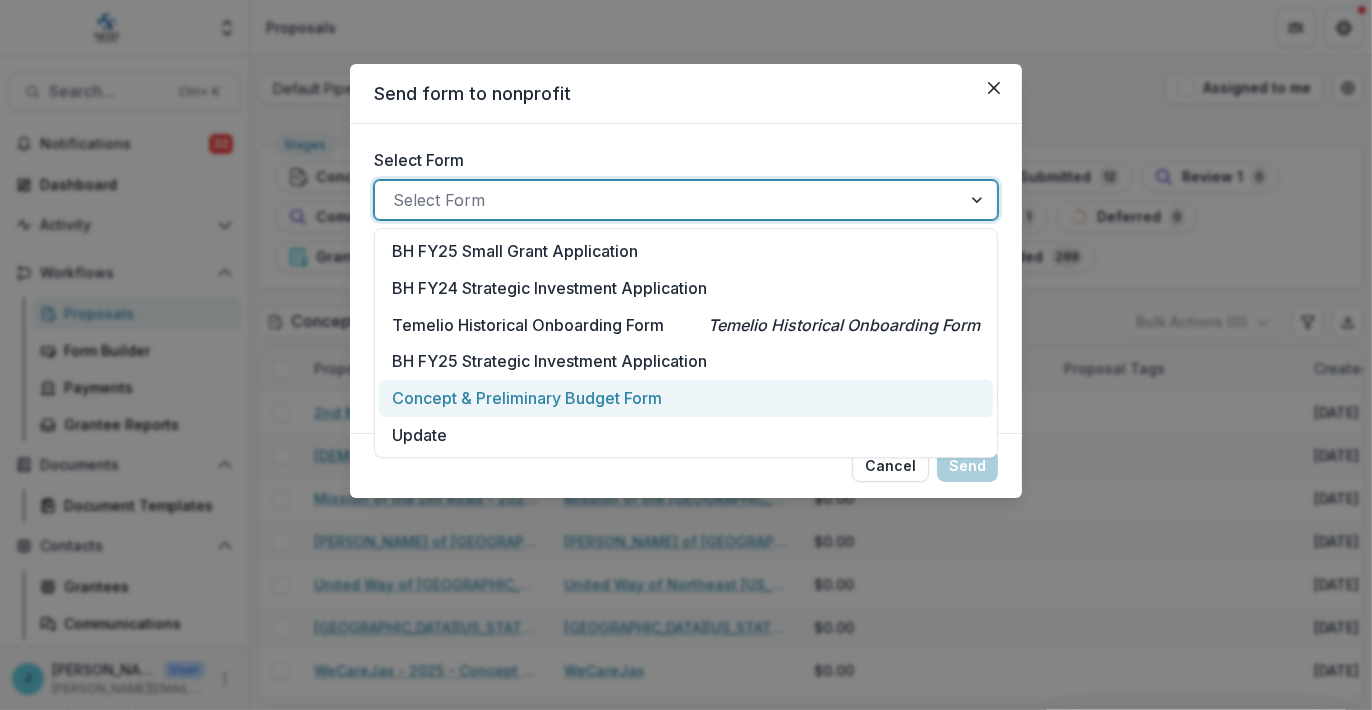 click on "Concept & Preliminary Budget Form" at bounding box center (527, 398) 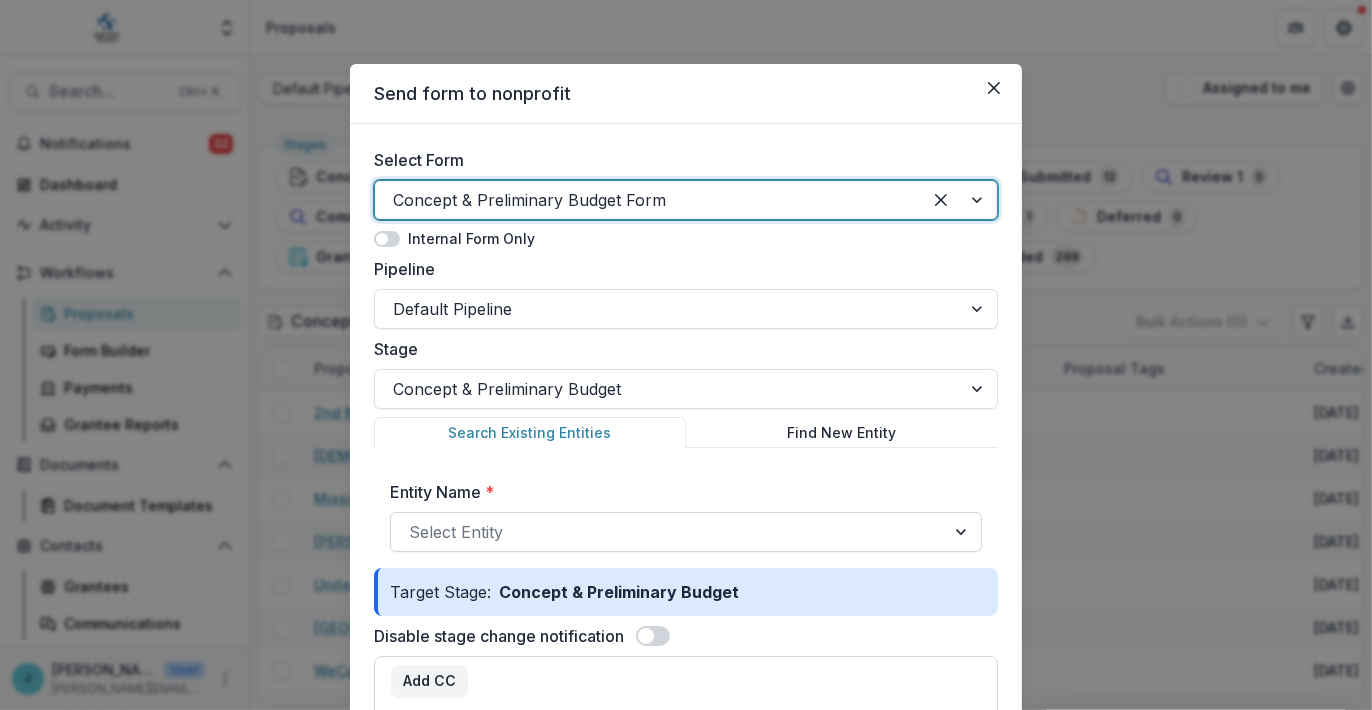 click at bounding box center (668, 532) 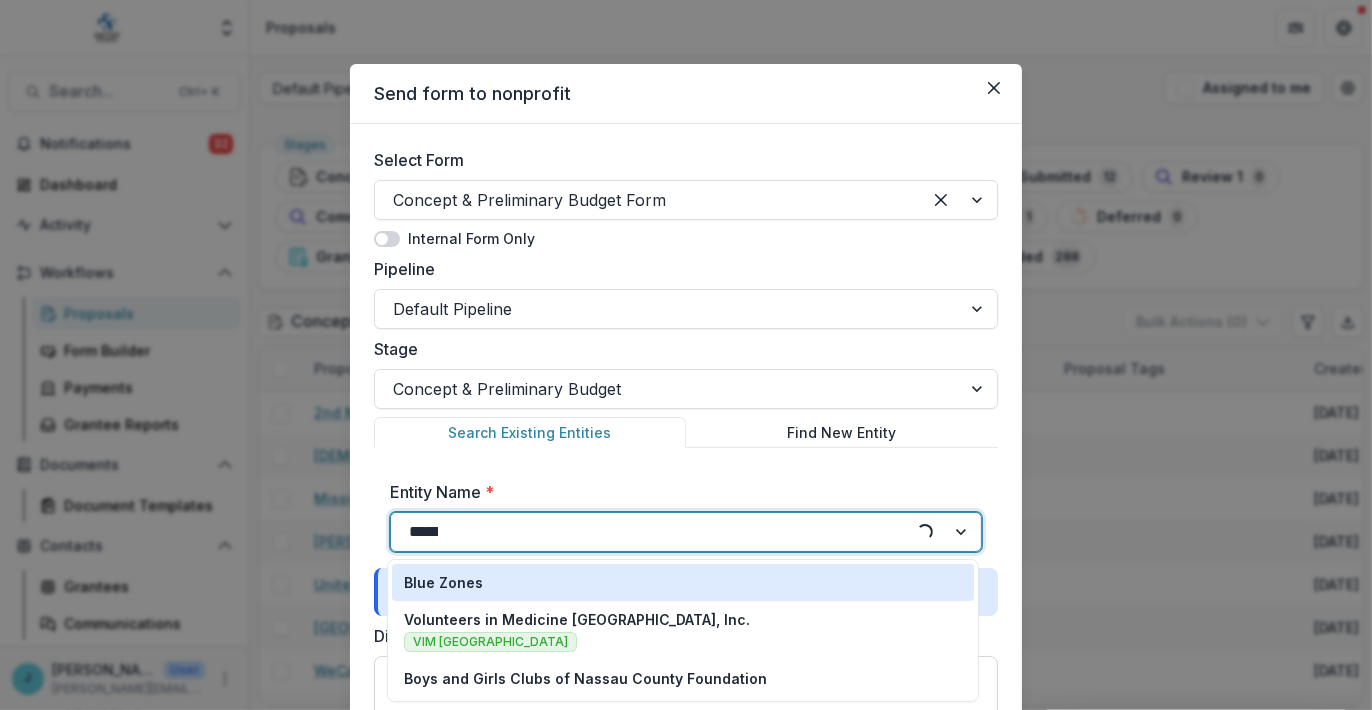 type on "******" 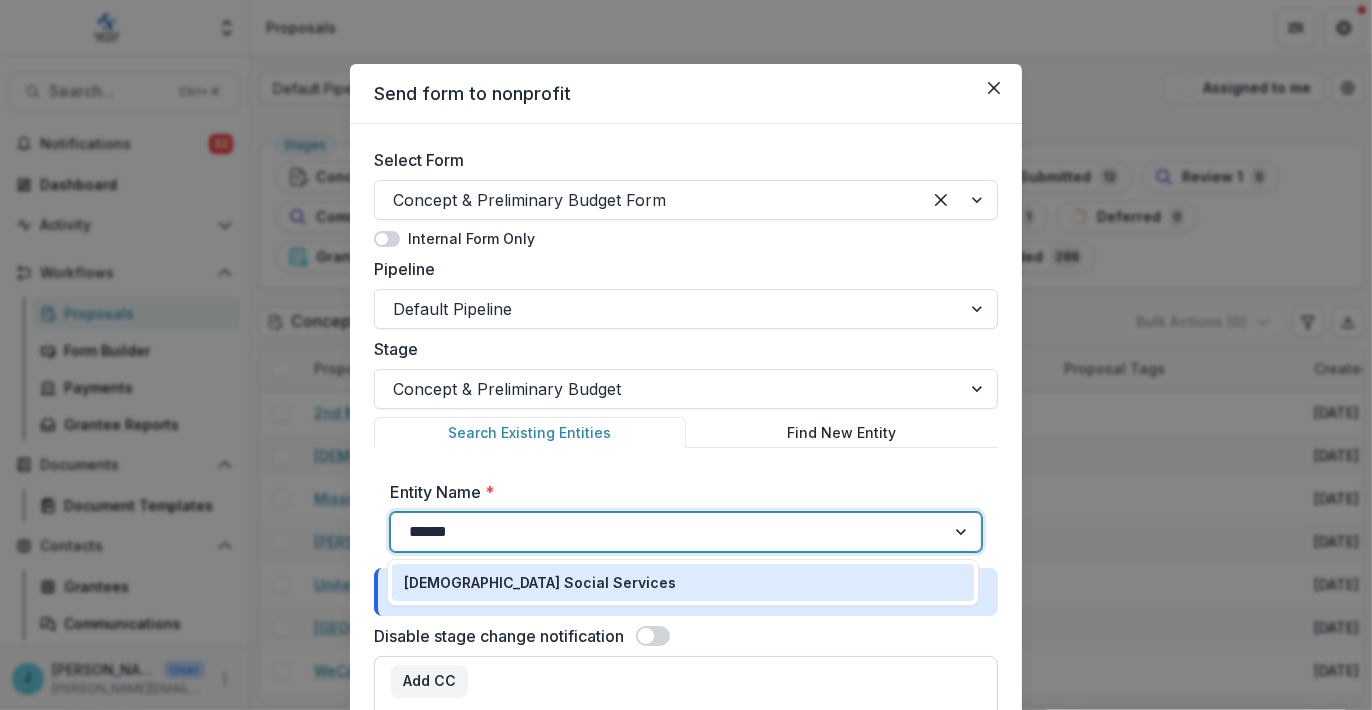 click on "[DEMOGRAPHIC_DATA] Social Services" at bounding box center (540, 582) 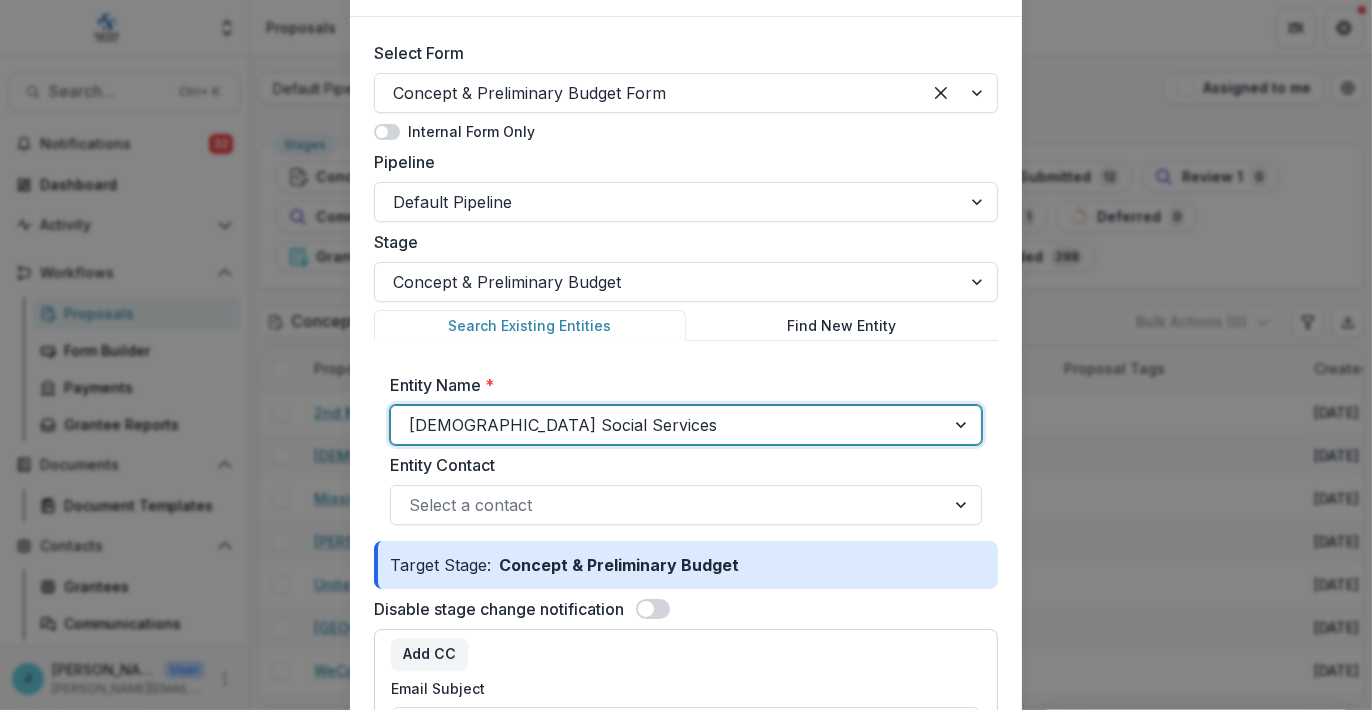 scroll, scrollTop: 200, scrollLeft: 0, axis: vertical 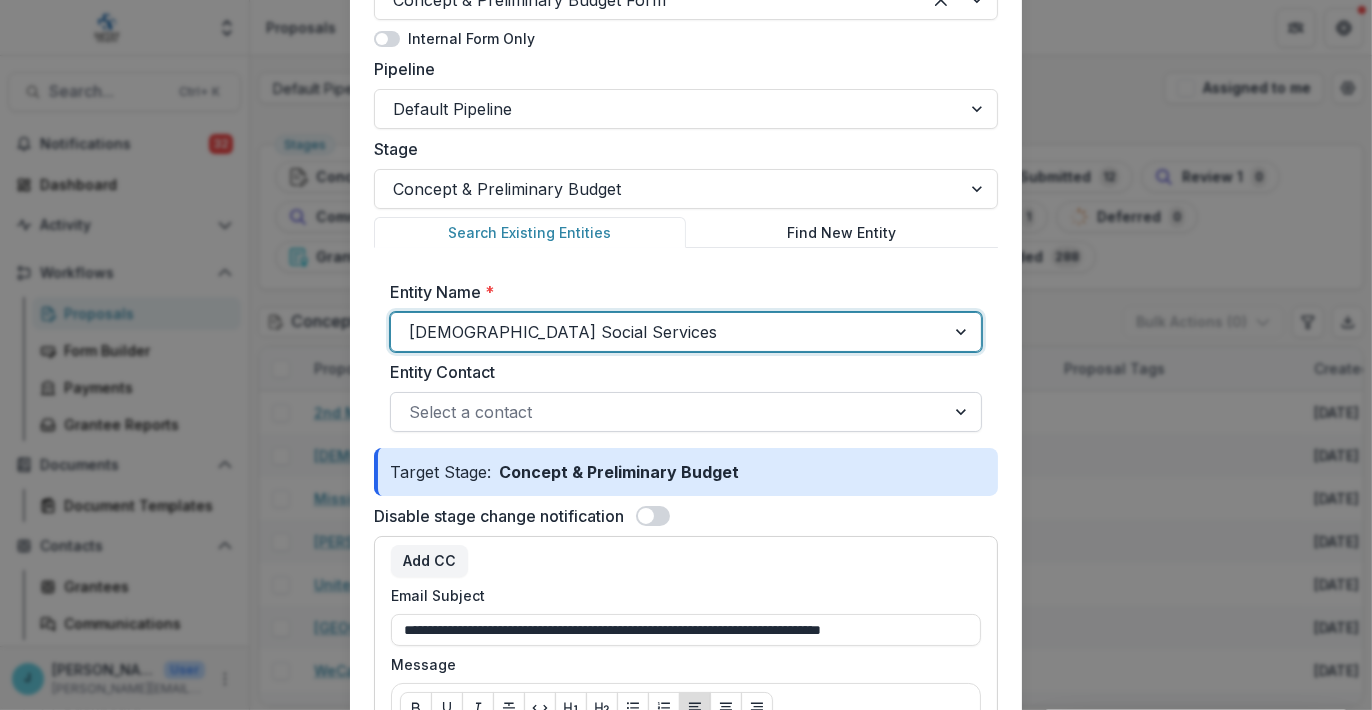 click at bounding box center [668, 412] 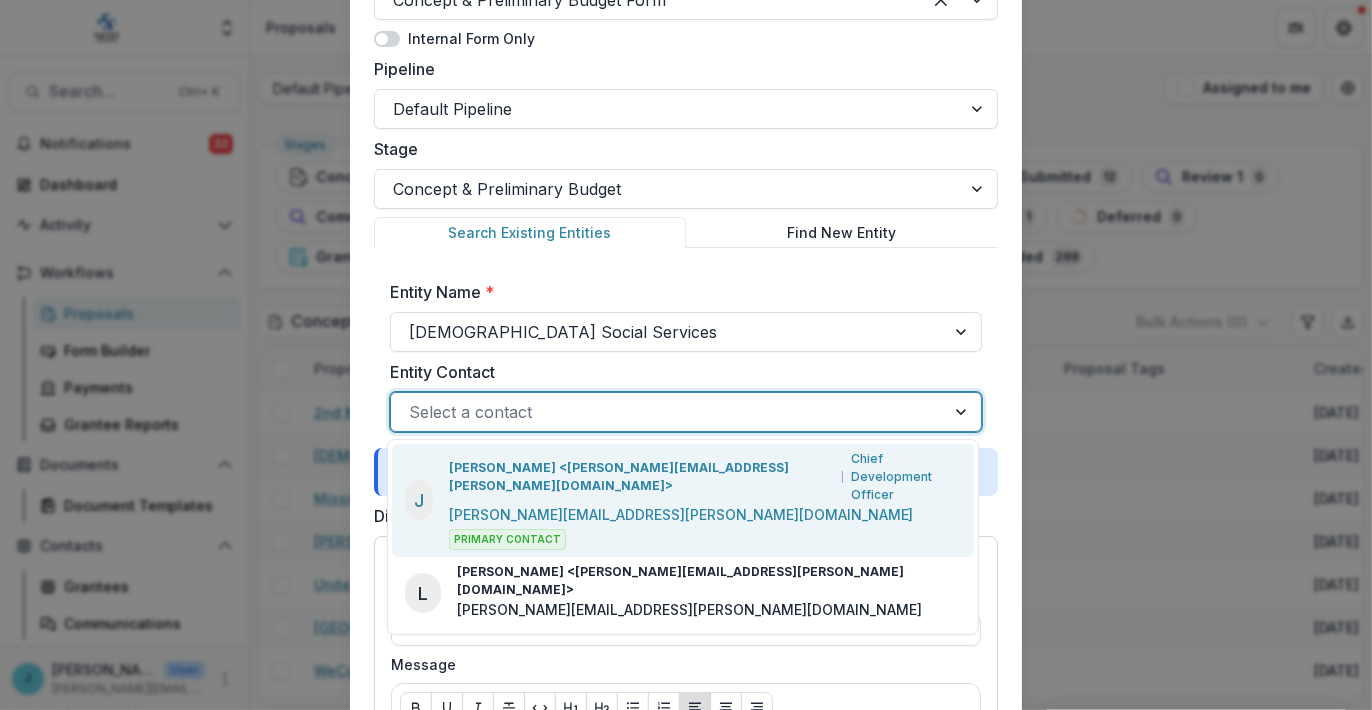 click on "[PERSON_NAME] <[PERSON_NAME][EMAIL_ADDRESS][PERSON_NAME][DOMAIN_NAME]>" at bounding box center [641, 477] 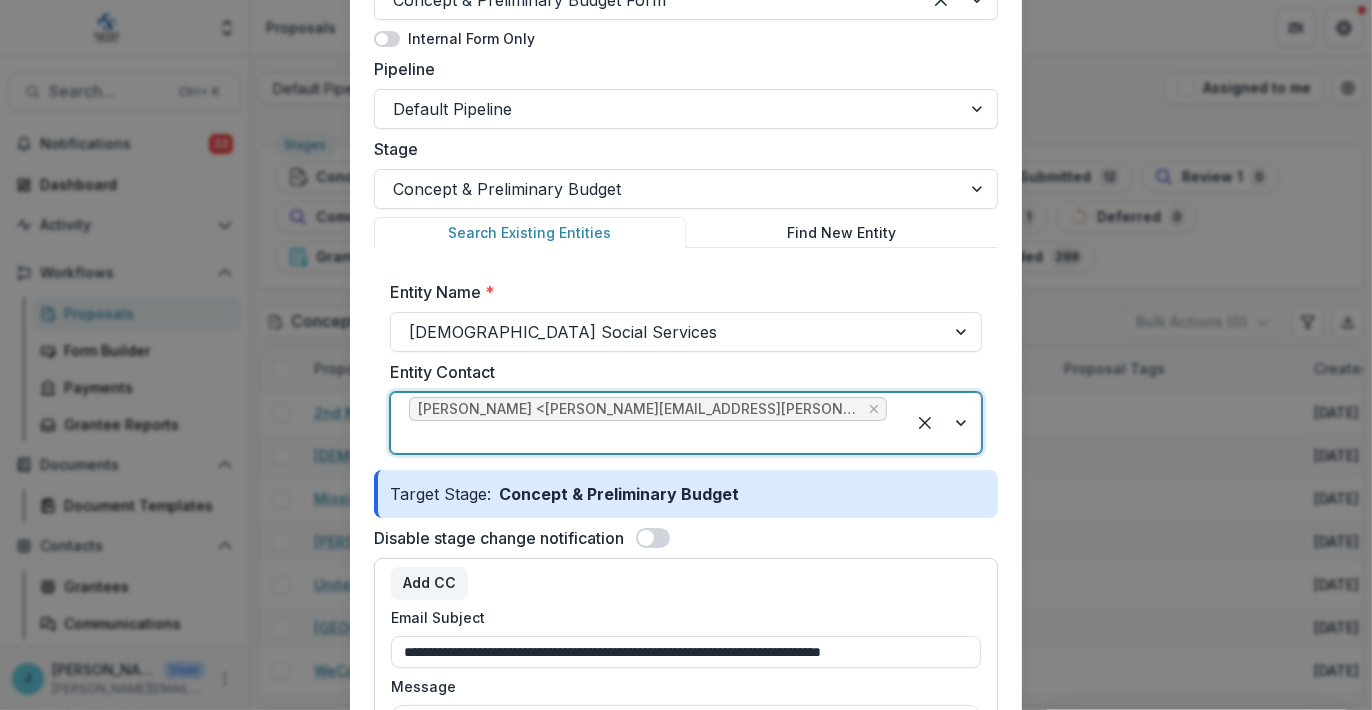 click at bounding box center (648, 437) 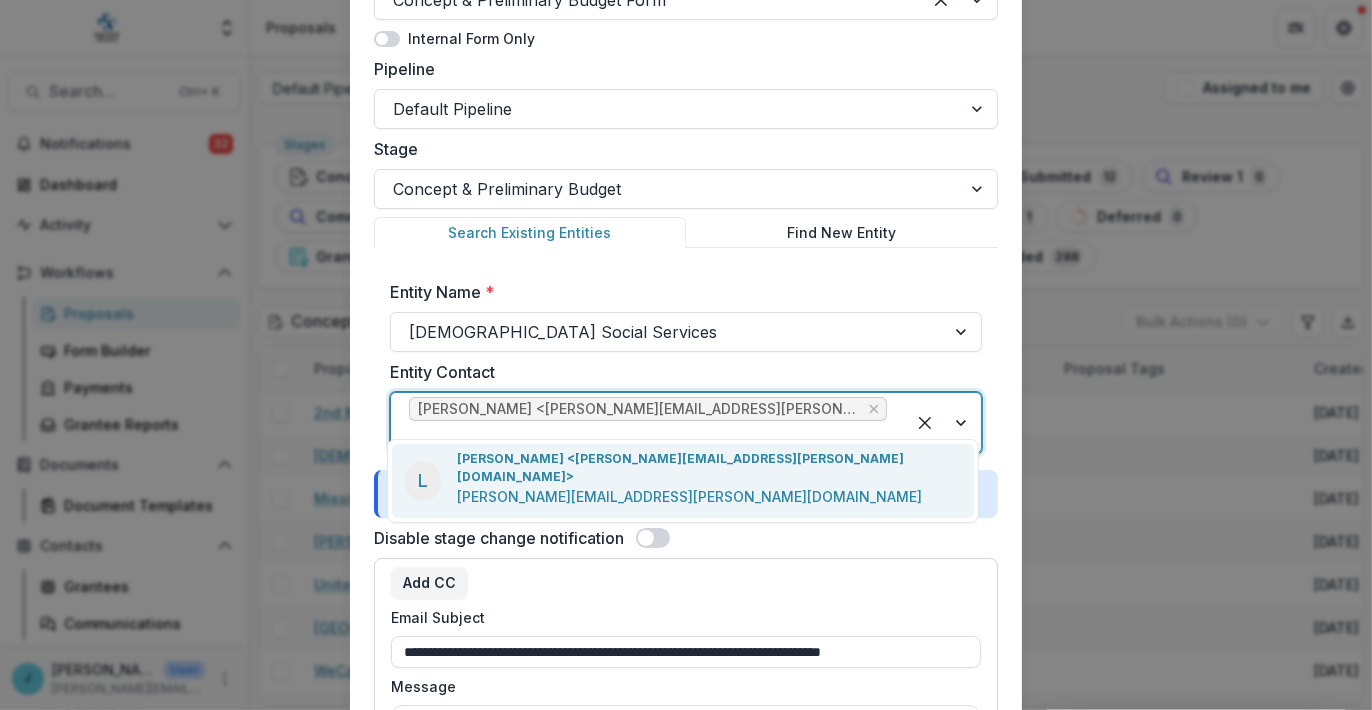 click on "[PERSON_NAME][EMAIL_ADDRESS][PERSON_NAME][DOMAIN_NAME]" at bounding box center (689, 496) 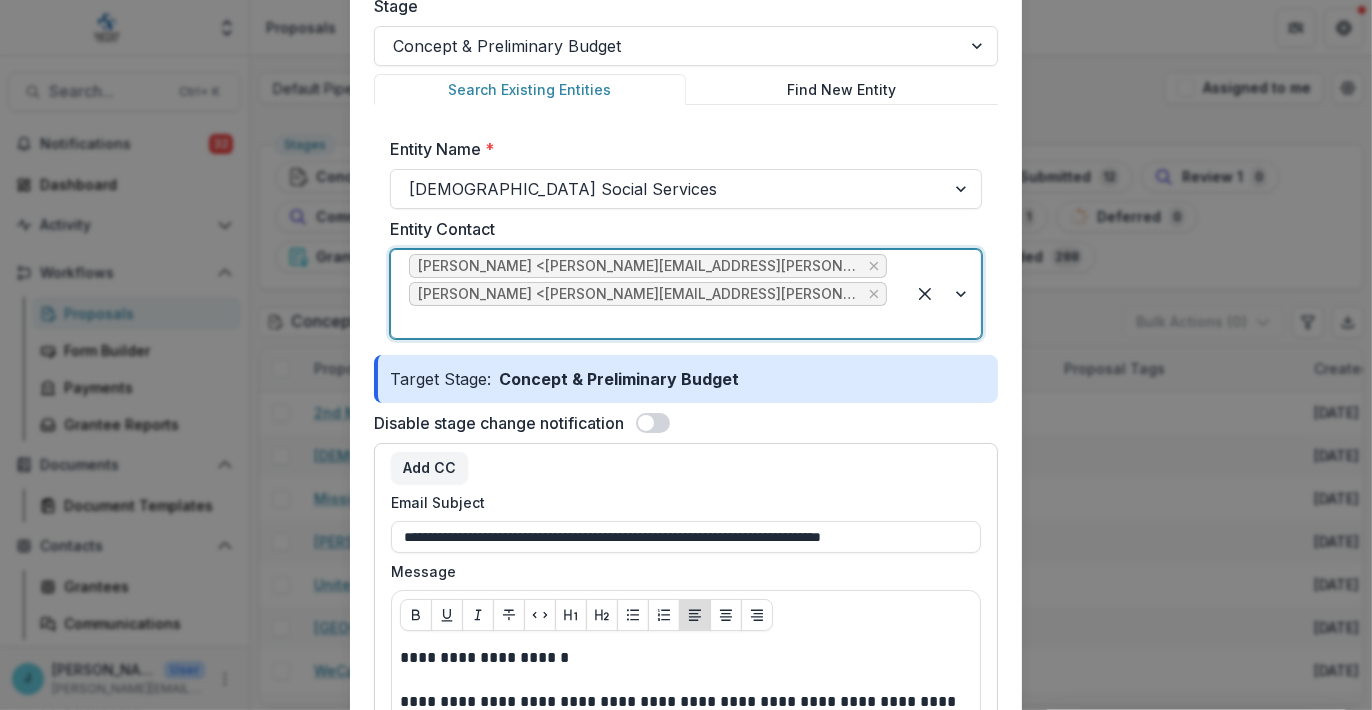 scroll, scrollTop: 400, scrollLeft: 0, axis: vertical 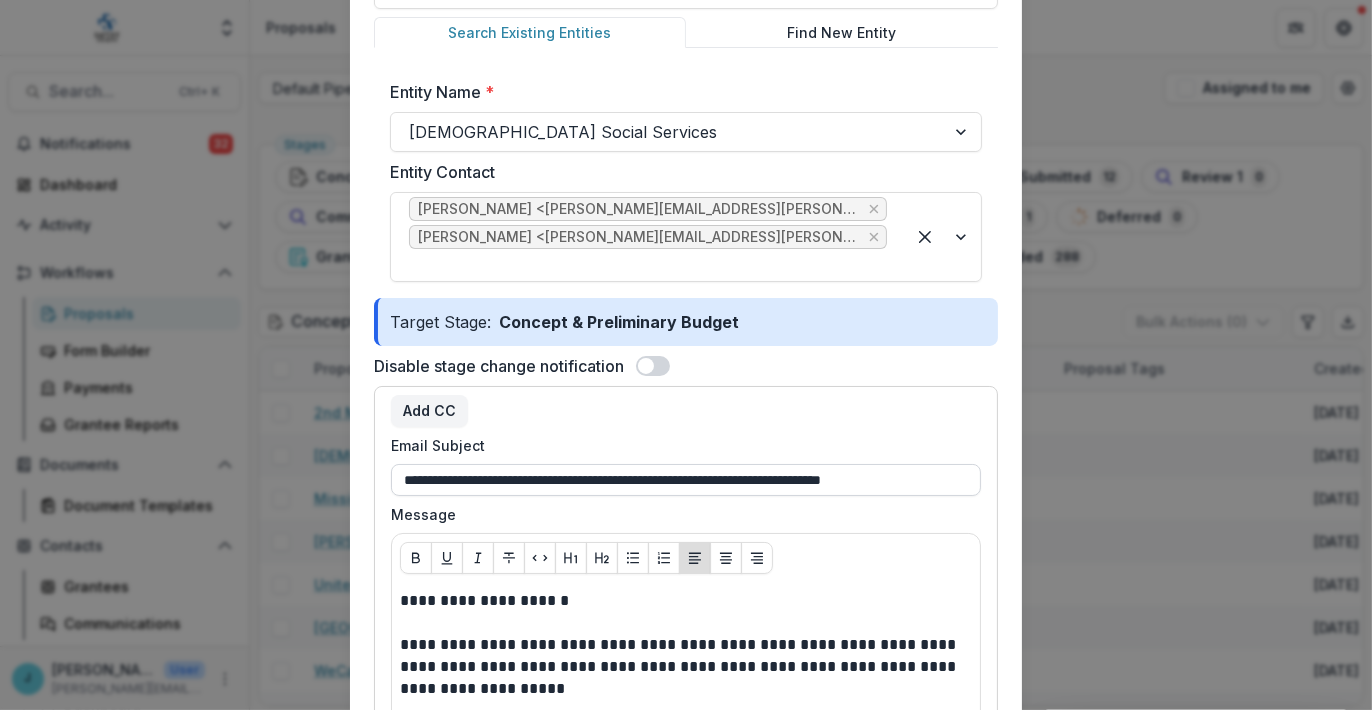 drag, startPoint x: 630, startPoint y: 451, endPoint x: 691, endPoint y: 451, distance: 61 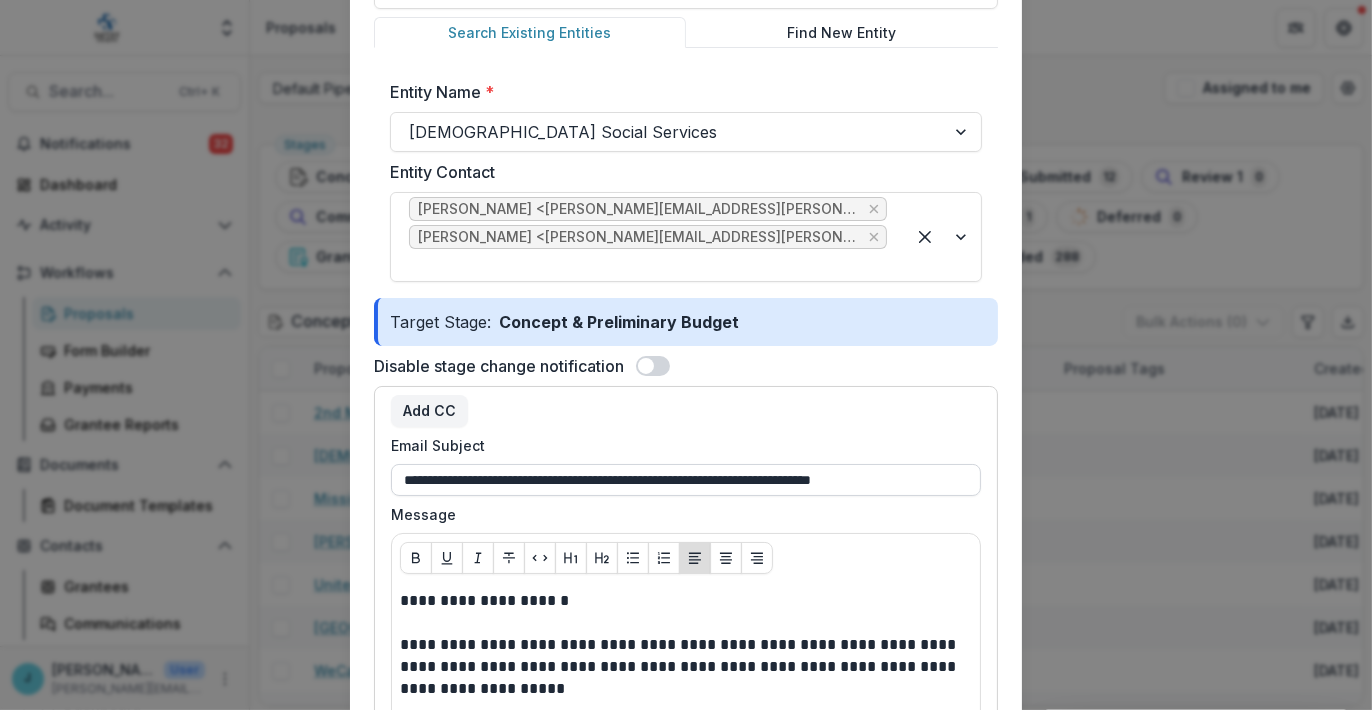 drag, startPoint x: 812, startPoint y: 449, endPoint x: 749, endPoint y: 447, distance: 63.03174 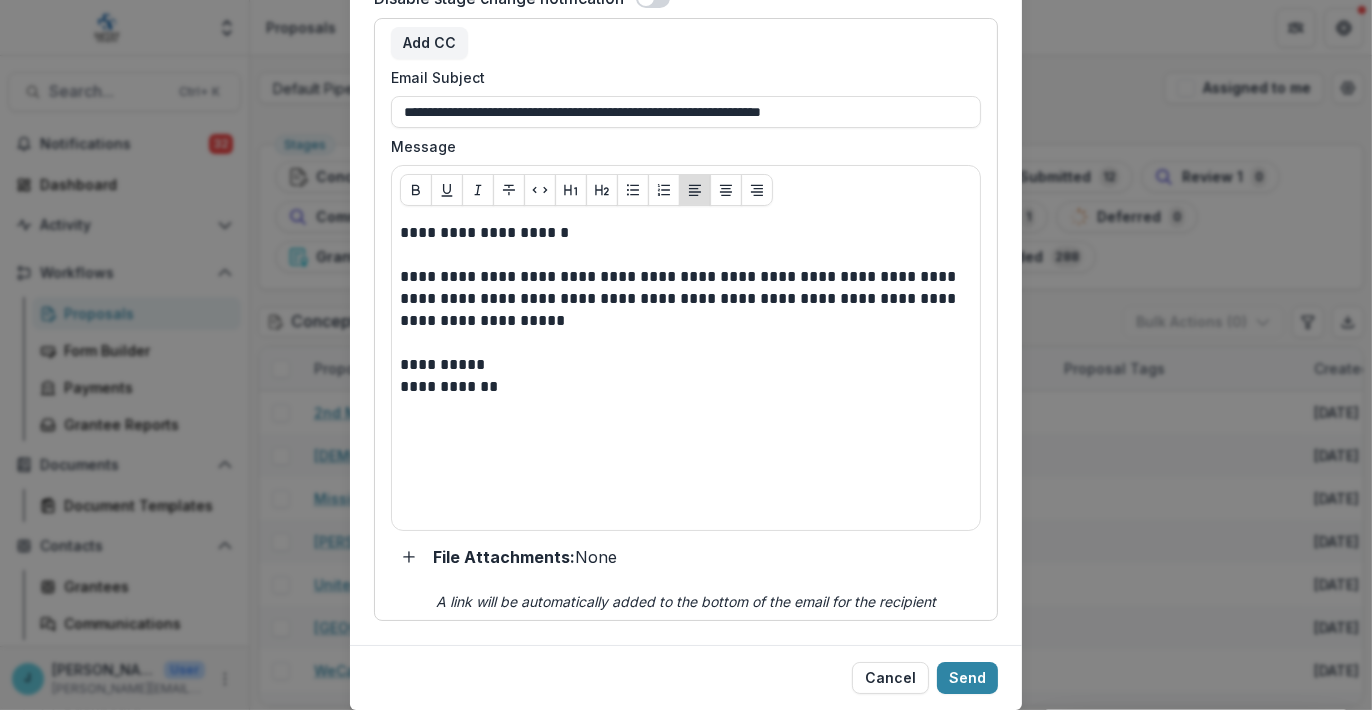 scroll, scrollTop: 799, scrollLeft: 0, axis: vertical 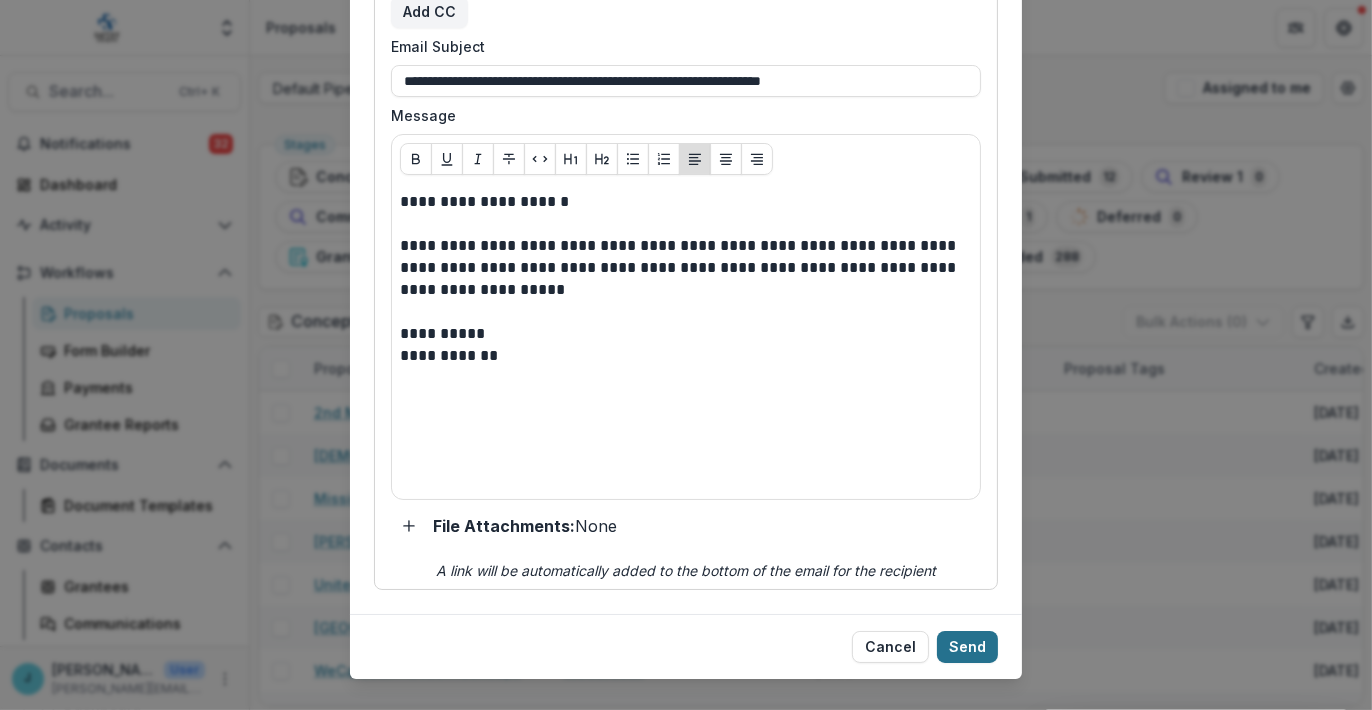 type on "**********" 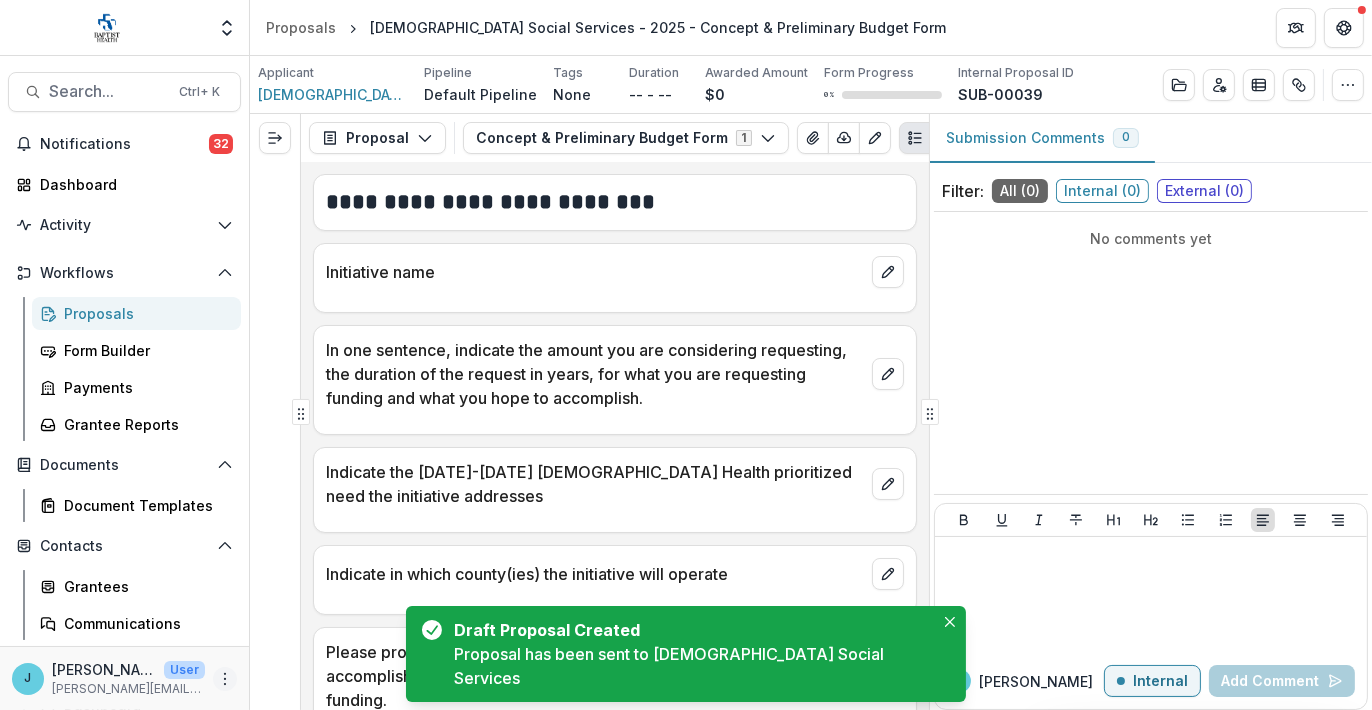 click 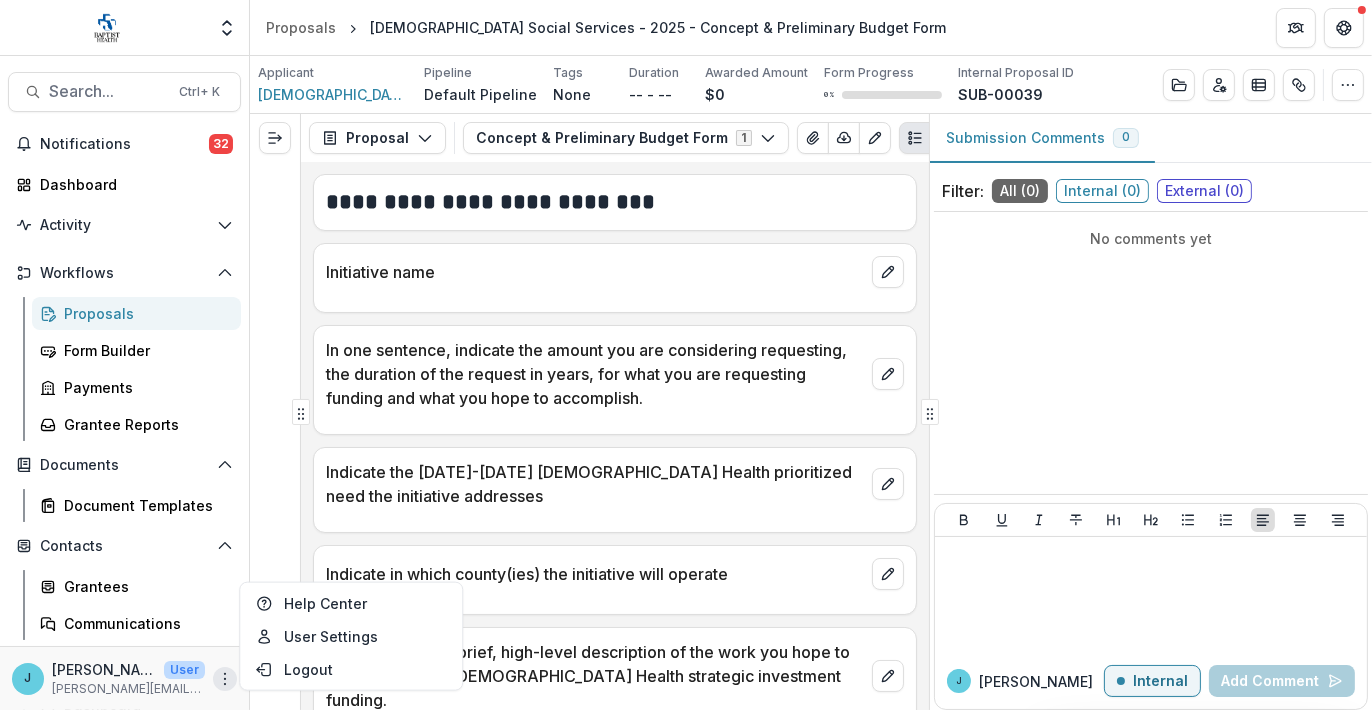 click 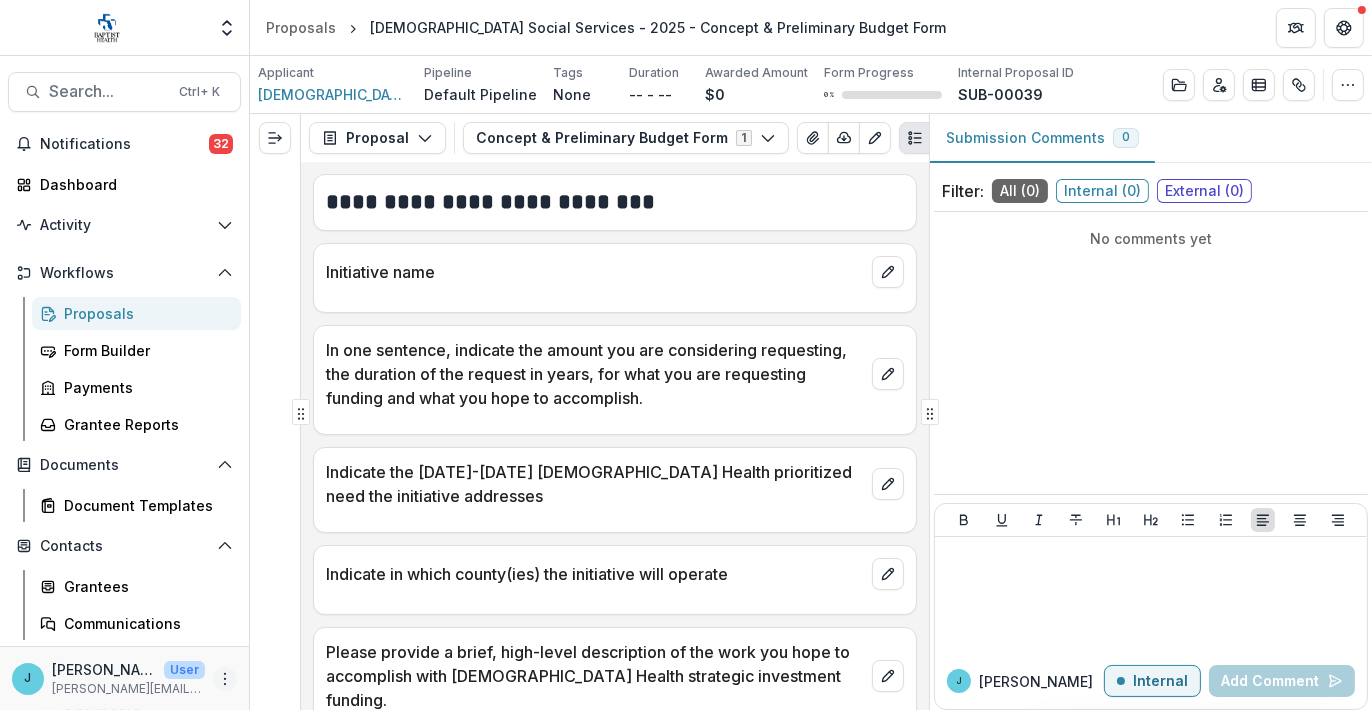 click 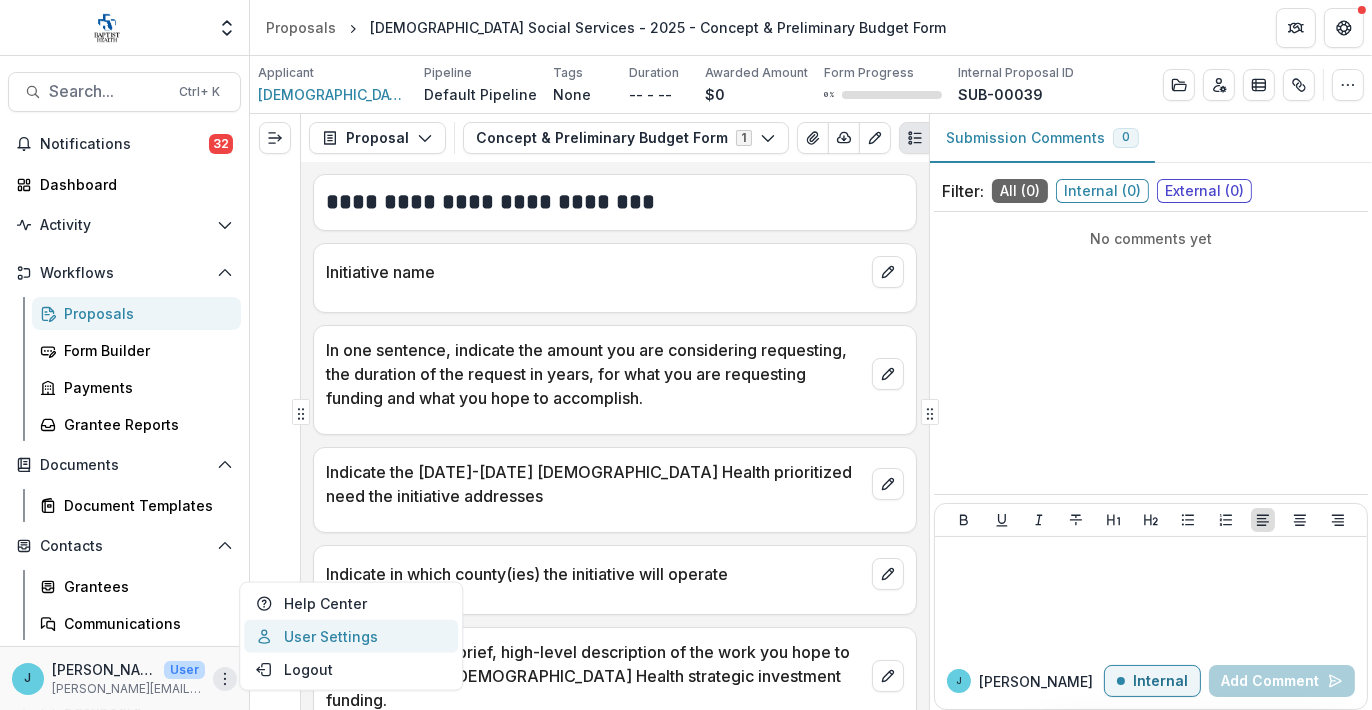 click on "User Settings" at bounding box center (351, 636) 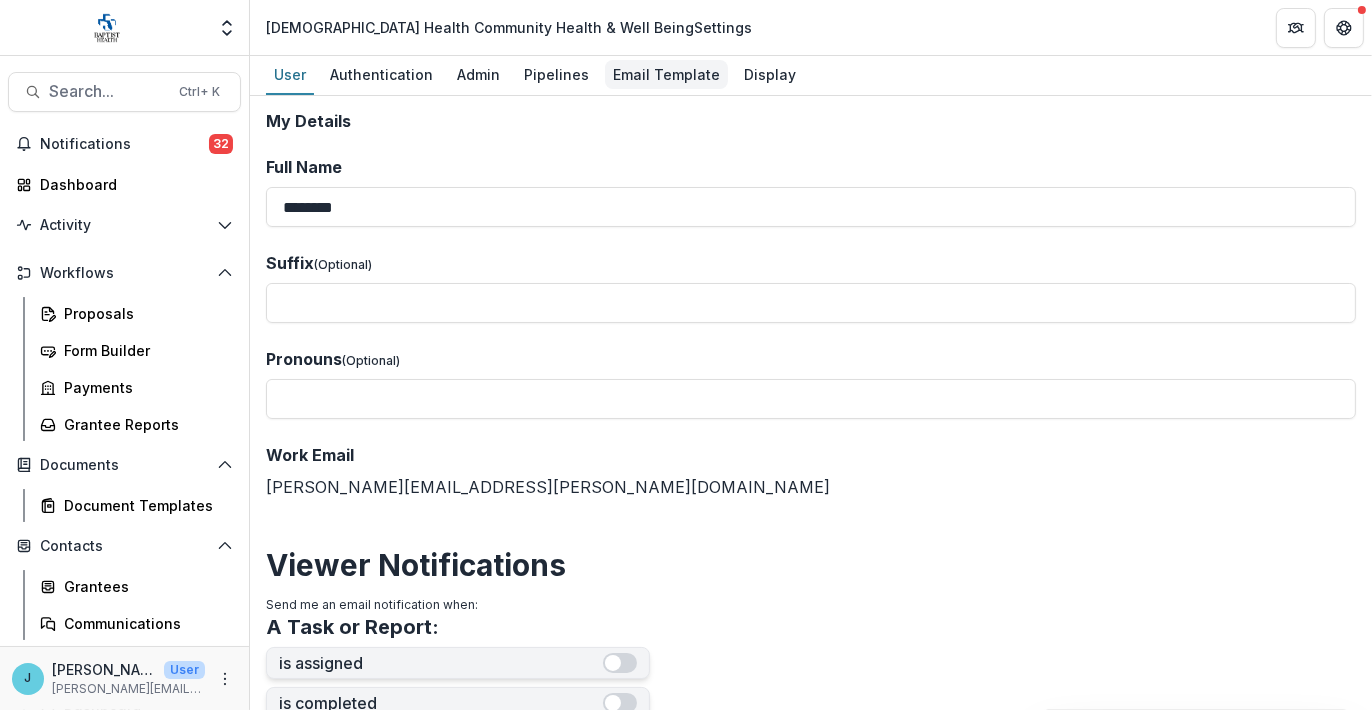 click on "Email Template" at bounding box center (666, 74) 